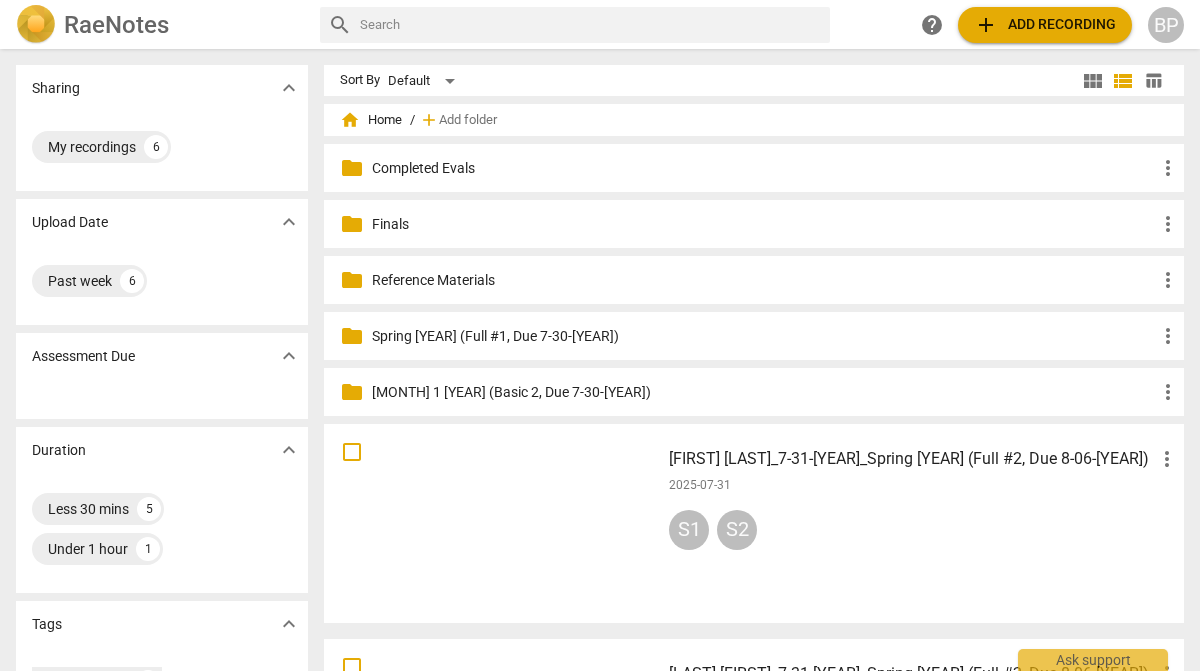 scroll, scrollTop: 0, scrollLeft: 0, axis: both 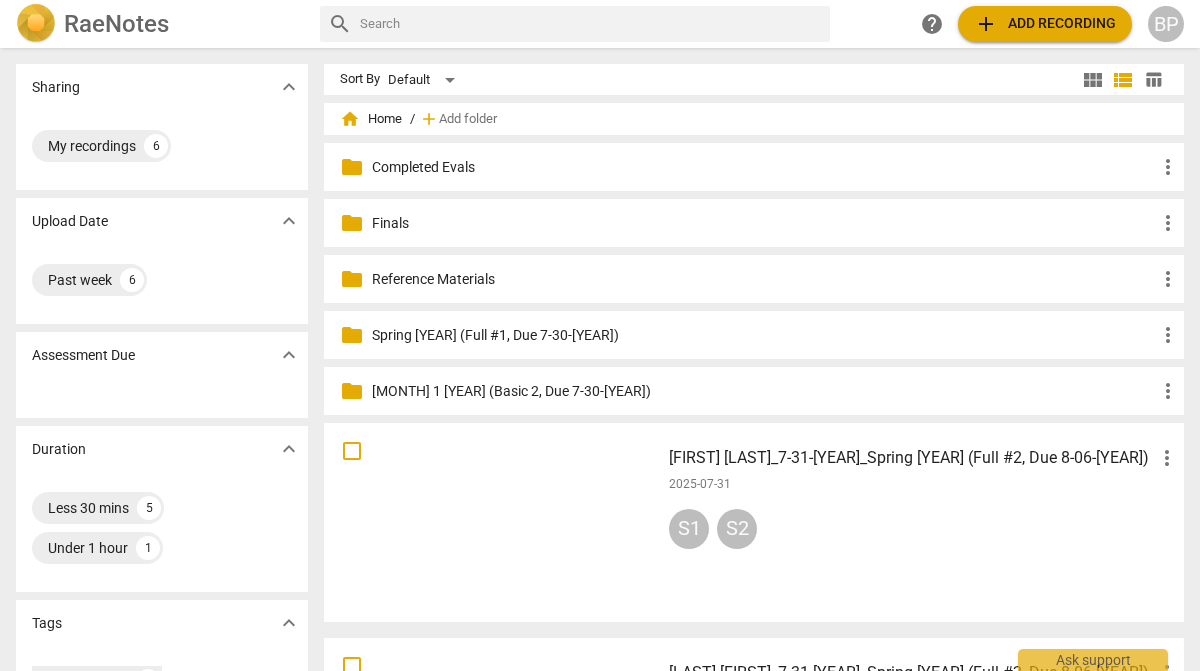click on "[FIRST] [LAST]_7-31-25_Spring 2025 (Full #2, Due 8-06-25) more_vert 2025-07-31 S1 S2" at bounding box center [924, 522] 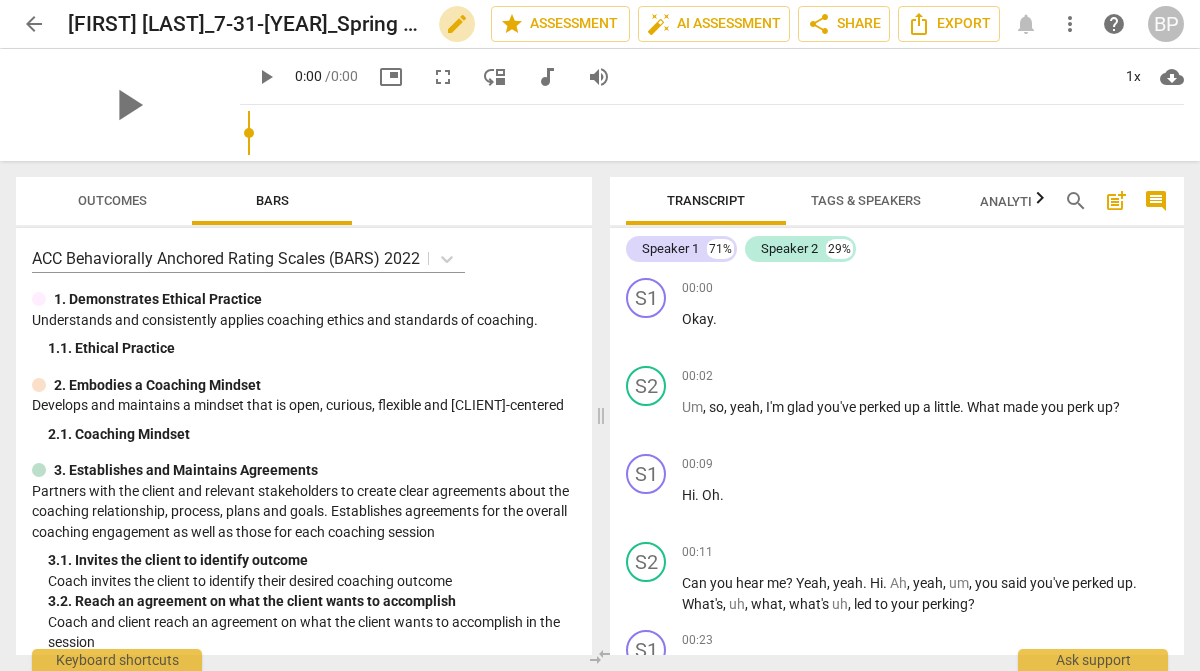 click on "edit" at bounding box center (457, 24) 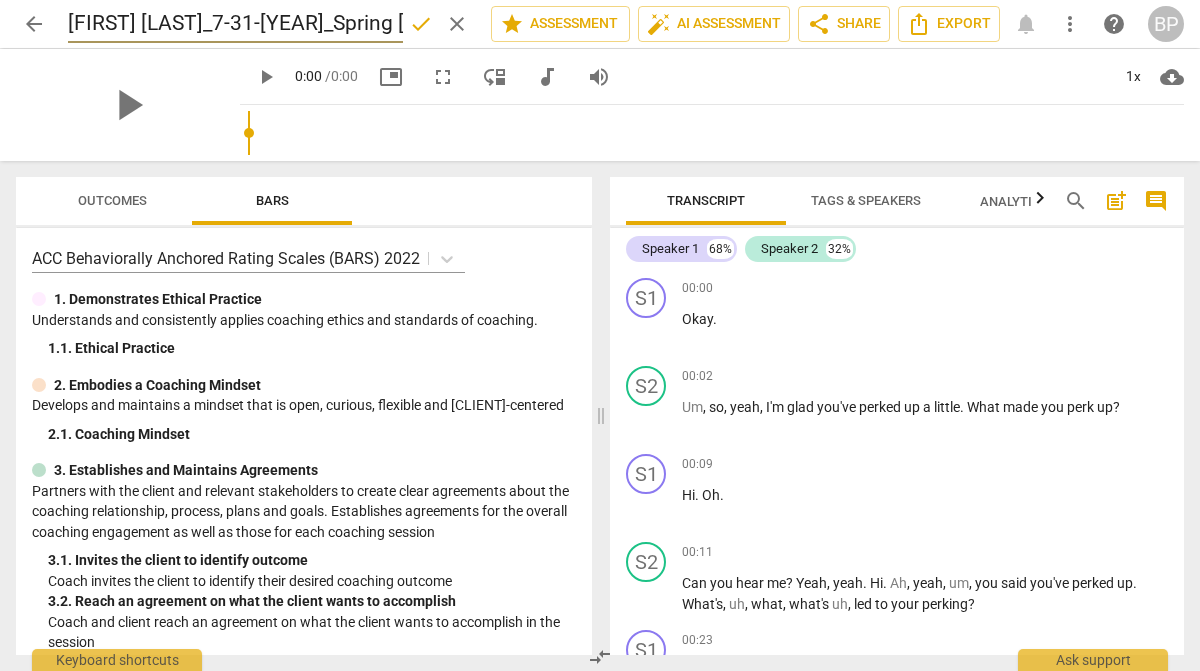 scroll, scrollTop: 0, scrollLeft: 243, axis: horizontal 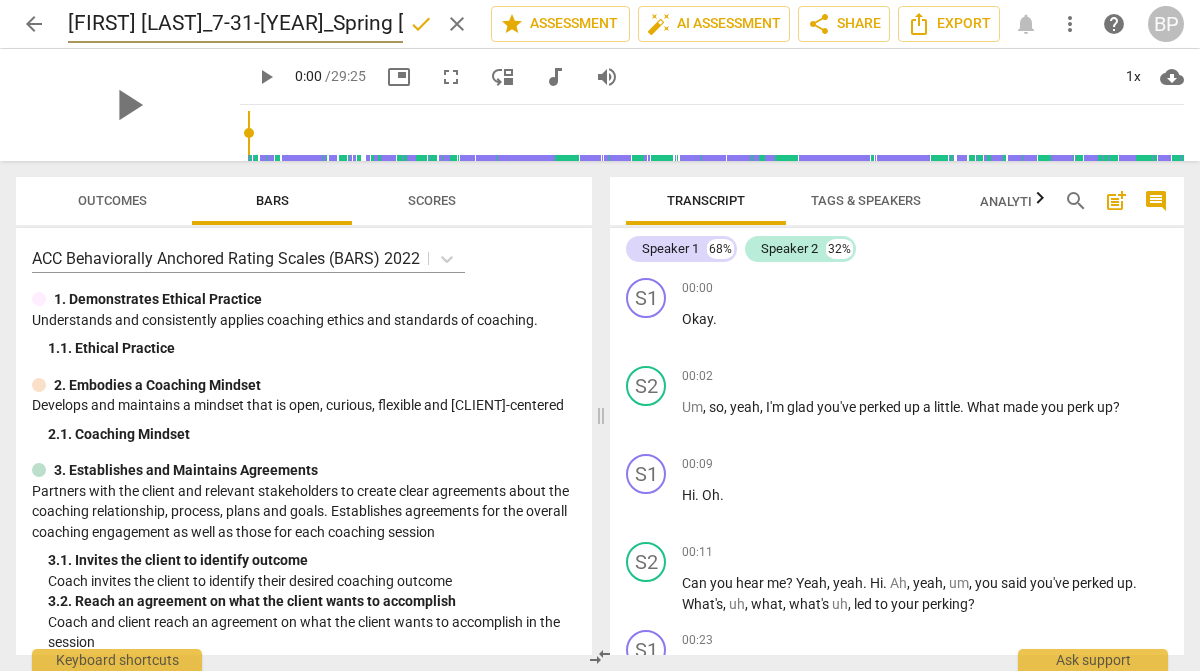 drag, startPoint x: 394, startPoint y: 24, endPoint x: 236, endPoint y: 20, distance: 158.05063 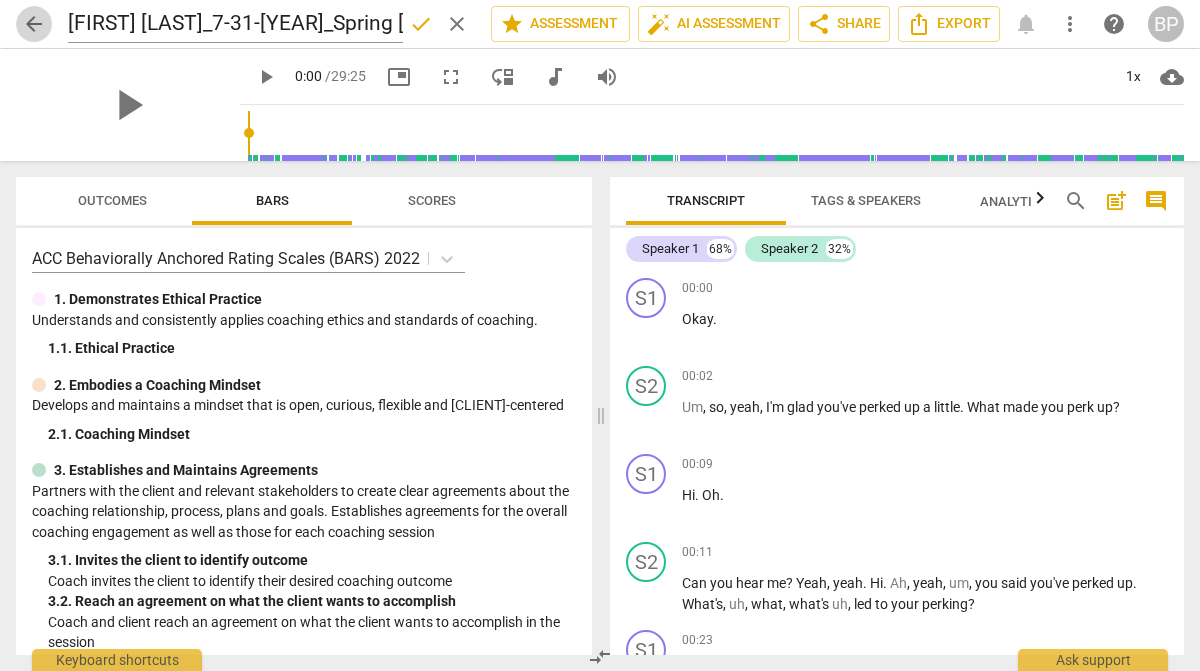 click on "arrow_back" at bounding box center (34, 24) 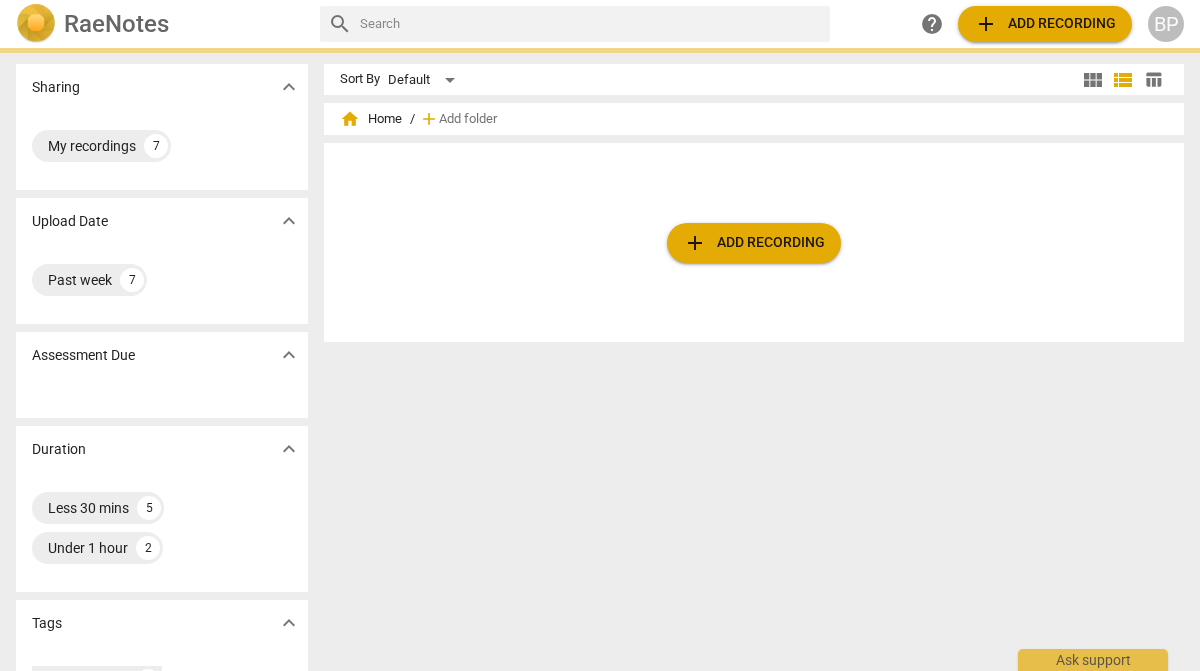 scroll, scrollTop: 0, scrollLeft: 0, axis: both 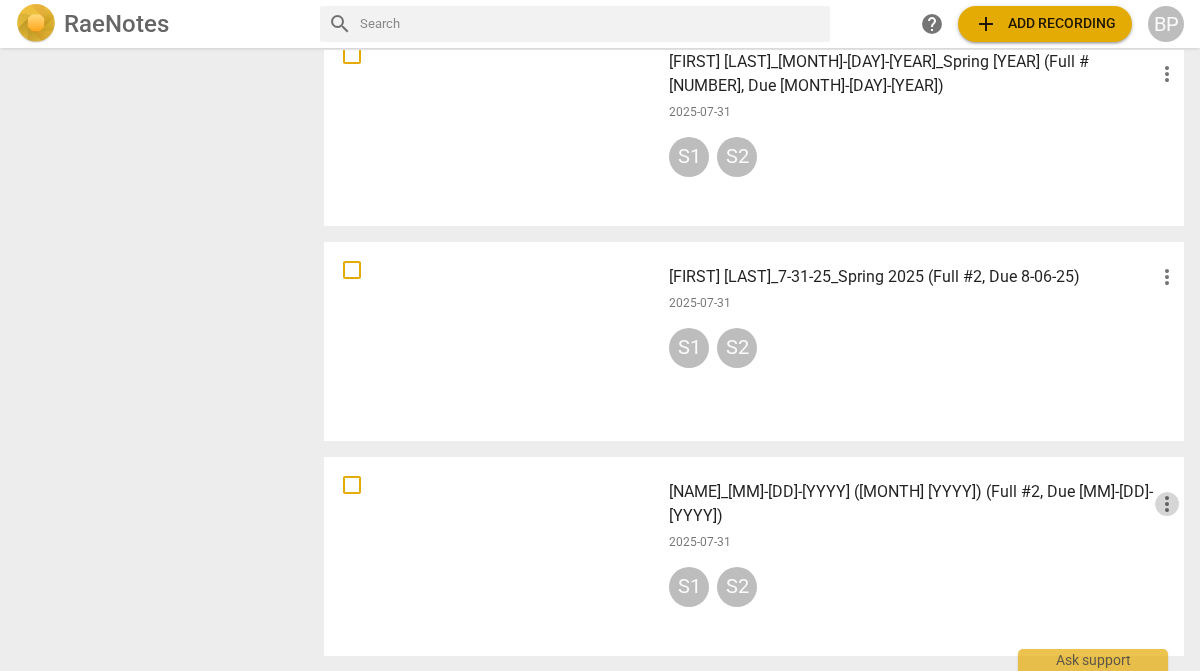 click on "more_vert" at bounding box center [1167, 504] 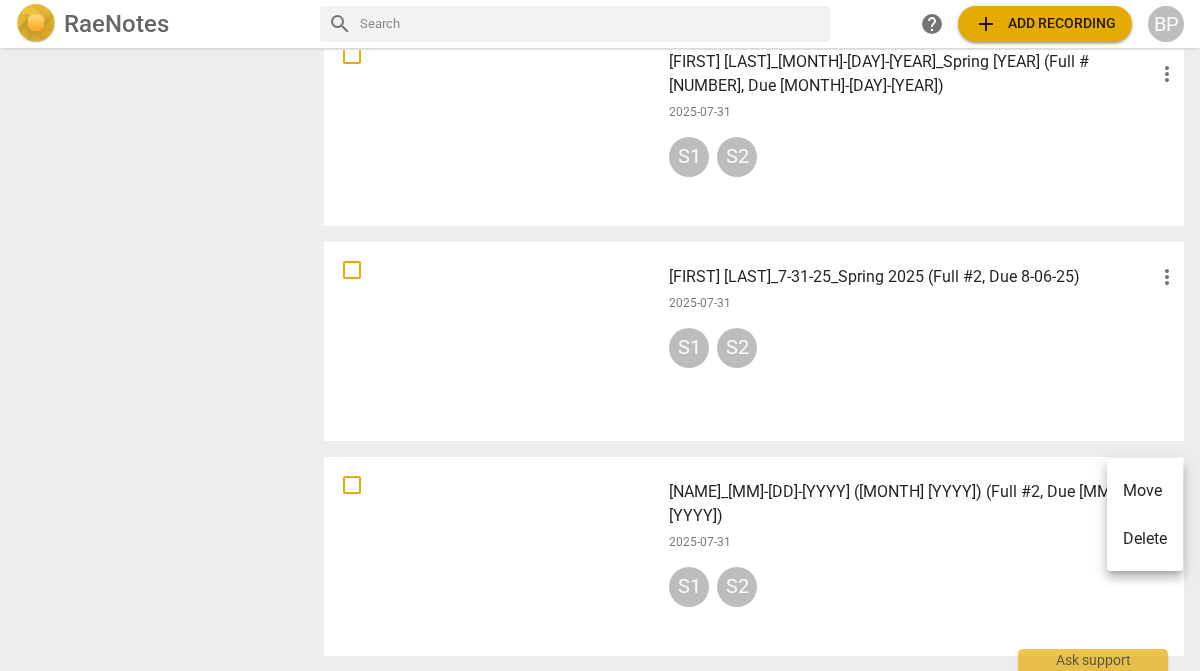 click at bounding box center (600, 335) 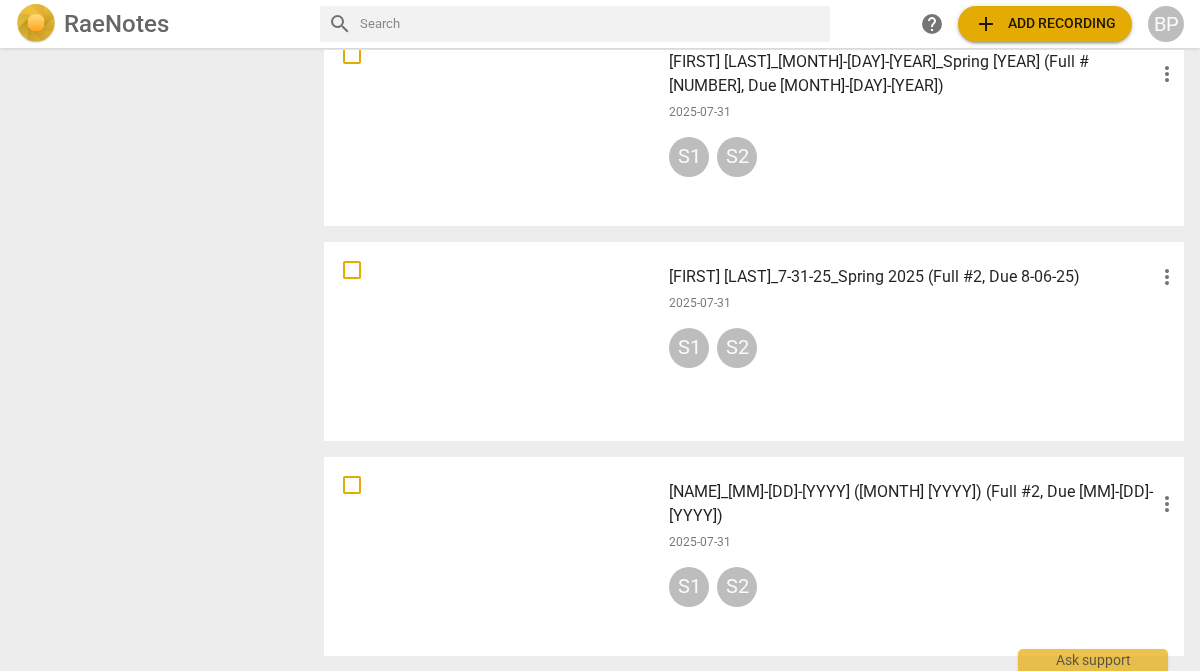 click at bounding box center [492, 556] 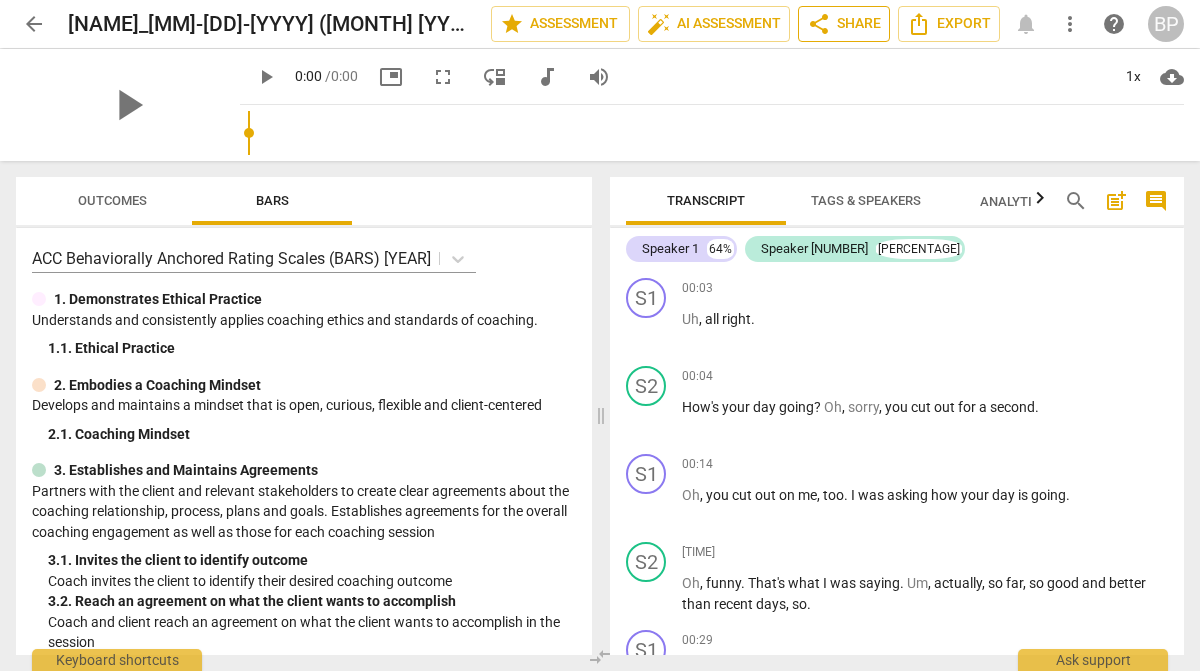 click on "share    Share" at bounding box center [844, 24] 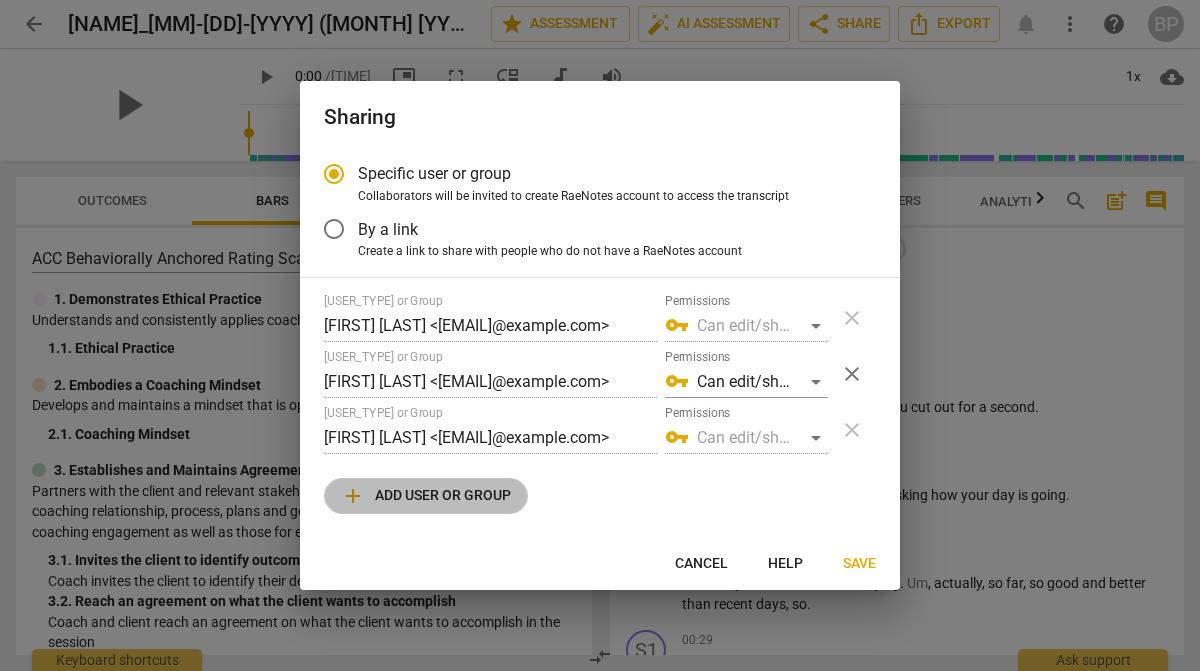 click on "add Add user or group" at bounding box center [426, 496] 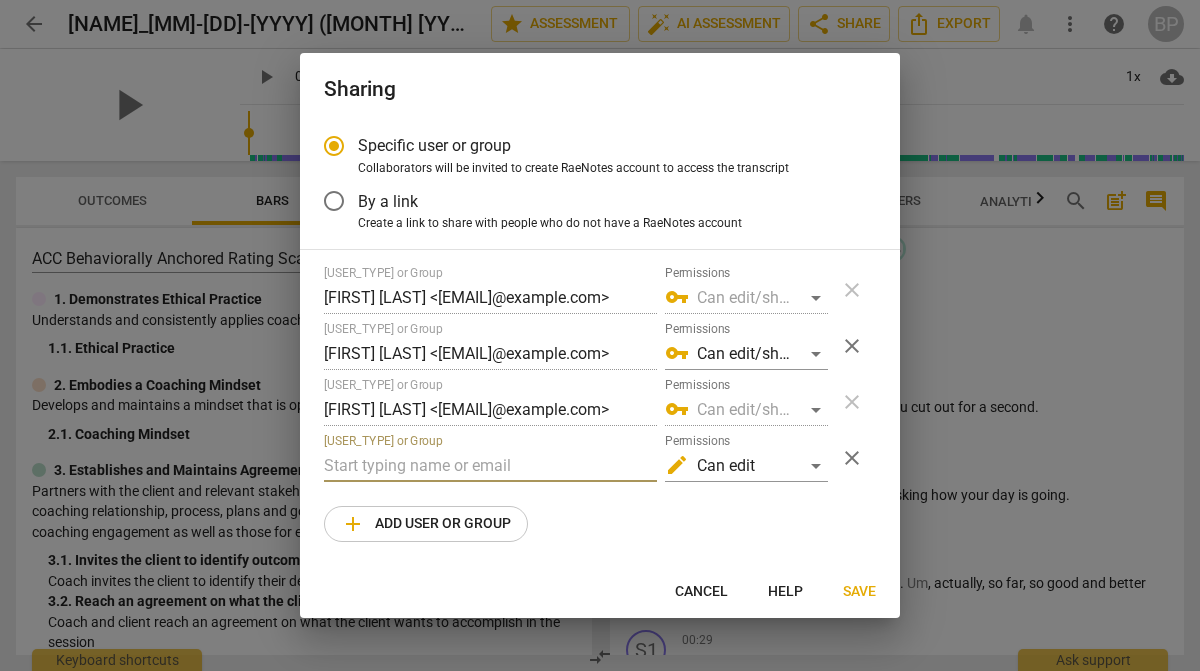 click at bounding box center (490, 466) 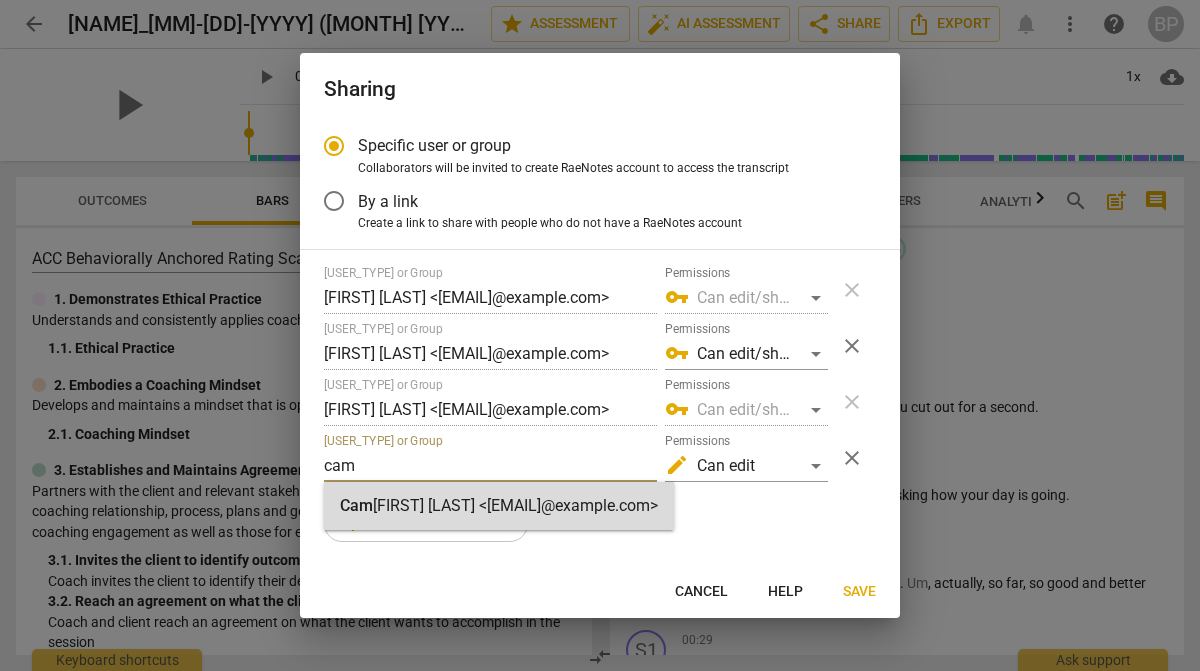 type on "cam" 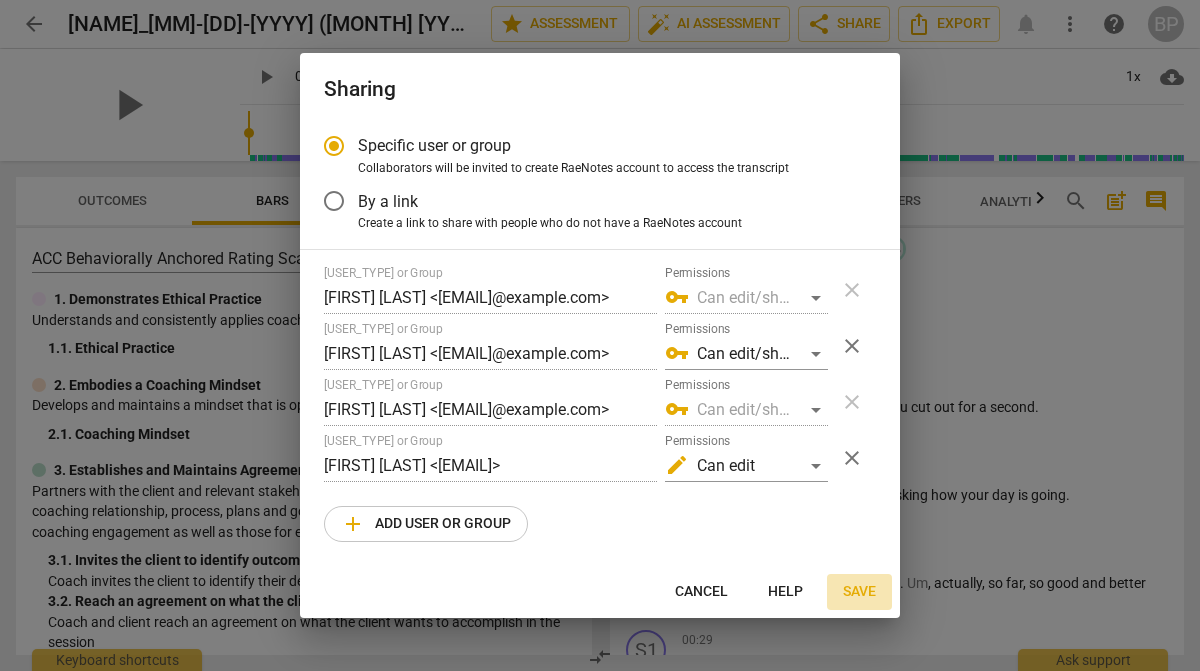 click on "Save" at bounding box center [859, 592] 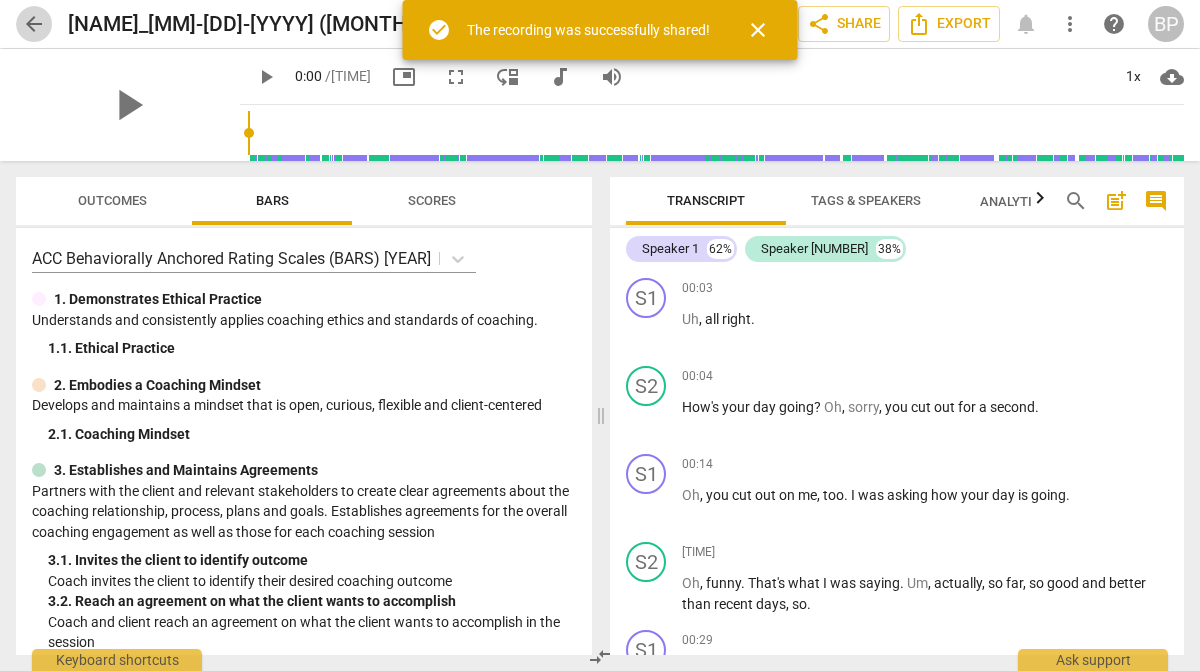 click on "arrow_back" at bounding box center [34, 24] 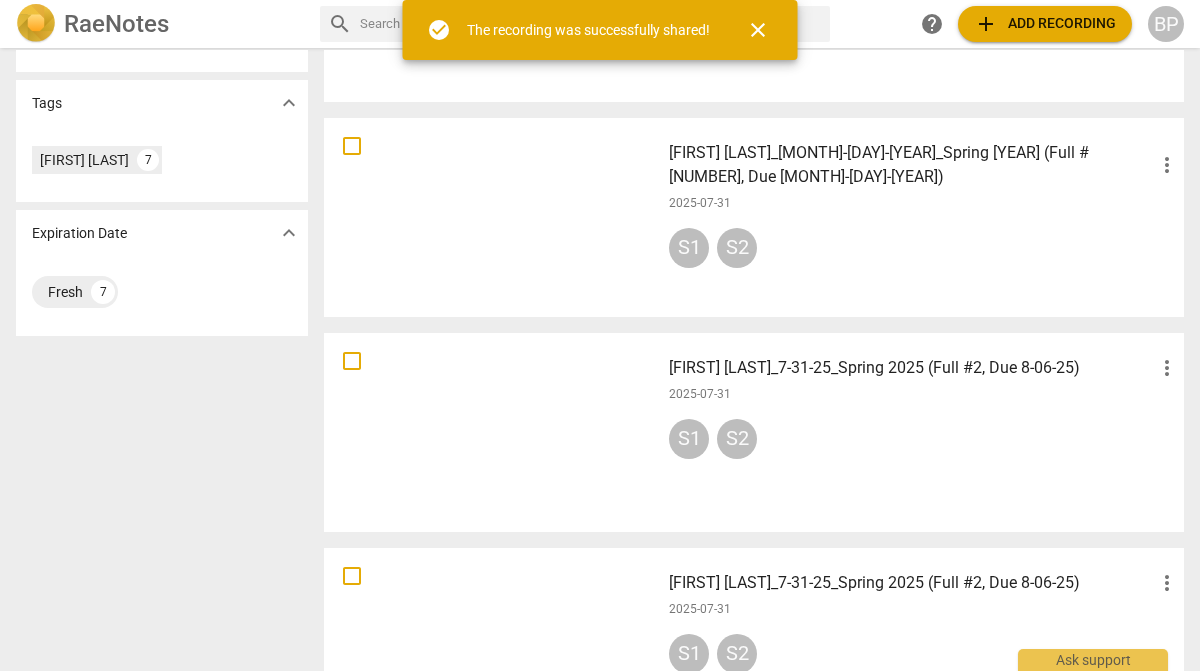 scroll, scrollTop: 1256, scrollLeft: 0, axis: vertical 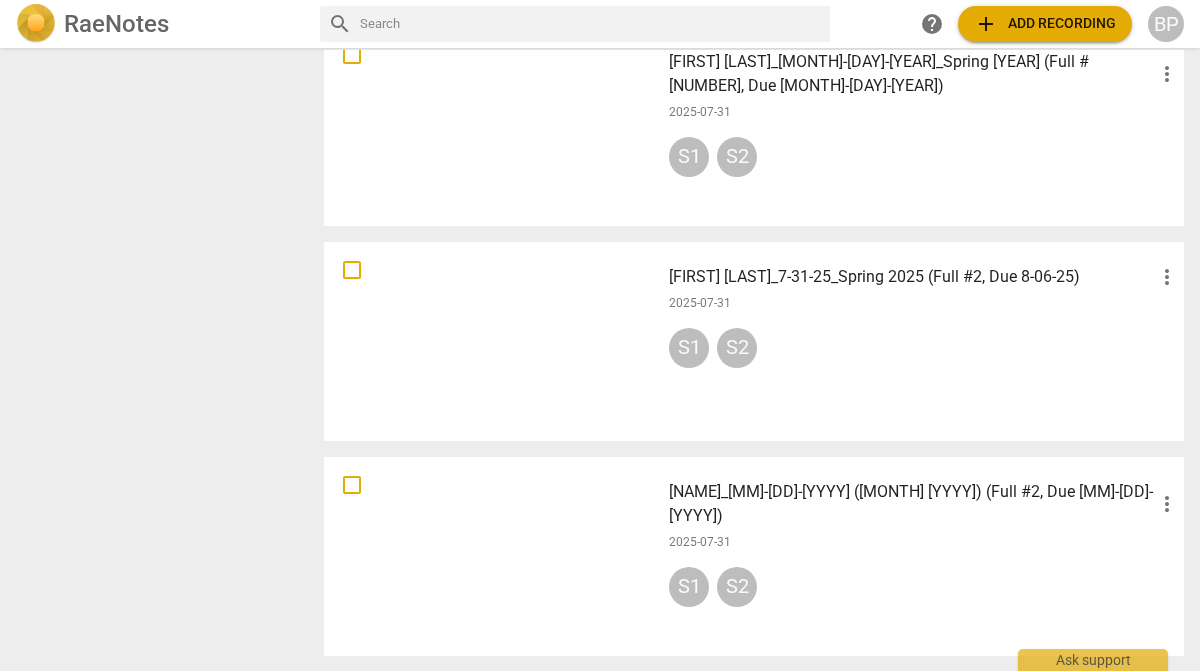 click at bounding box center [492, 341] 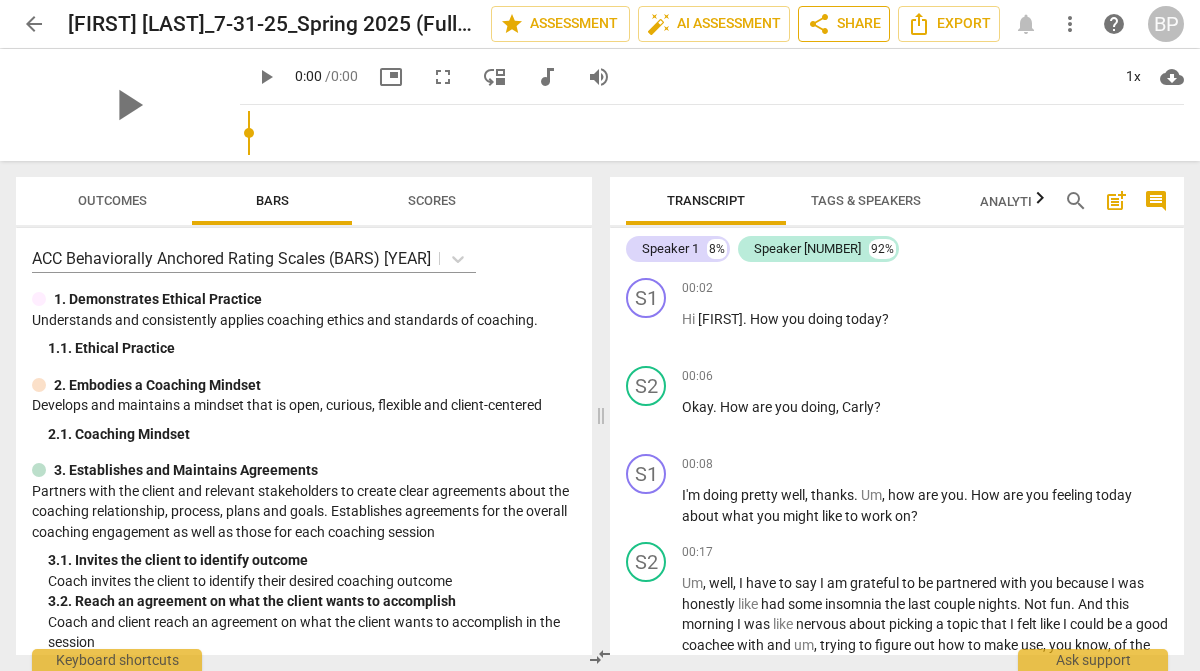 click on "share" at bounding box center [819, 24] 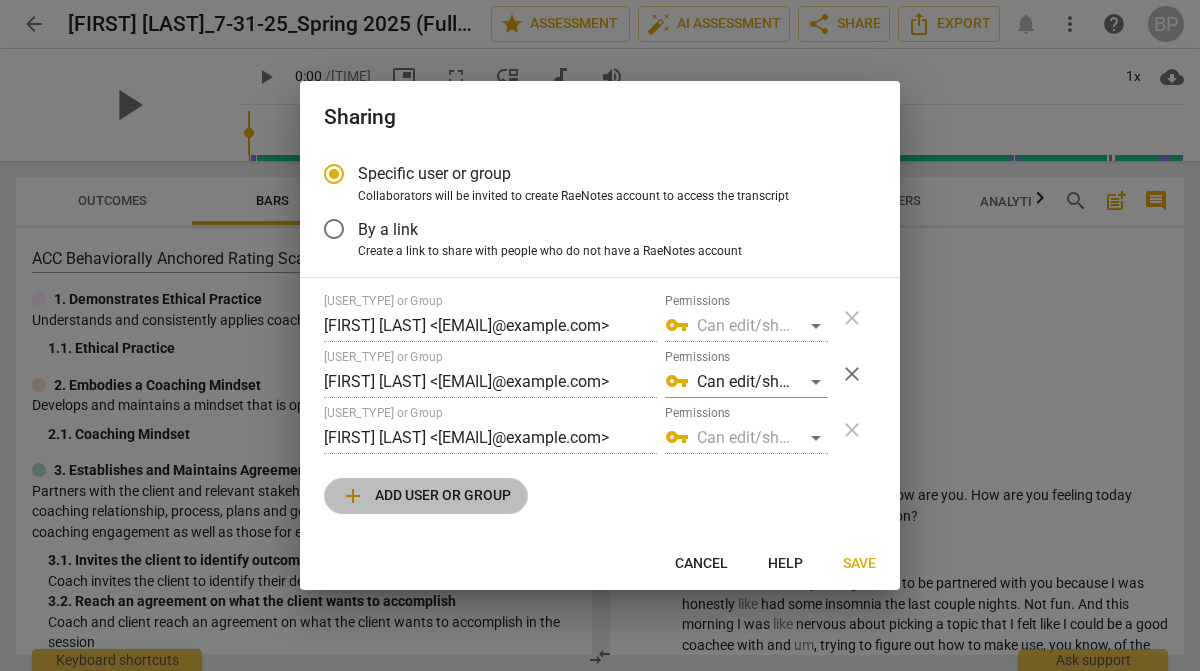 click on "add Add user or group" at bounding box center [426, 496] 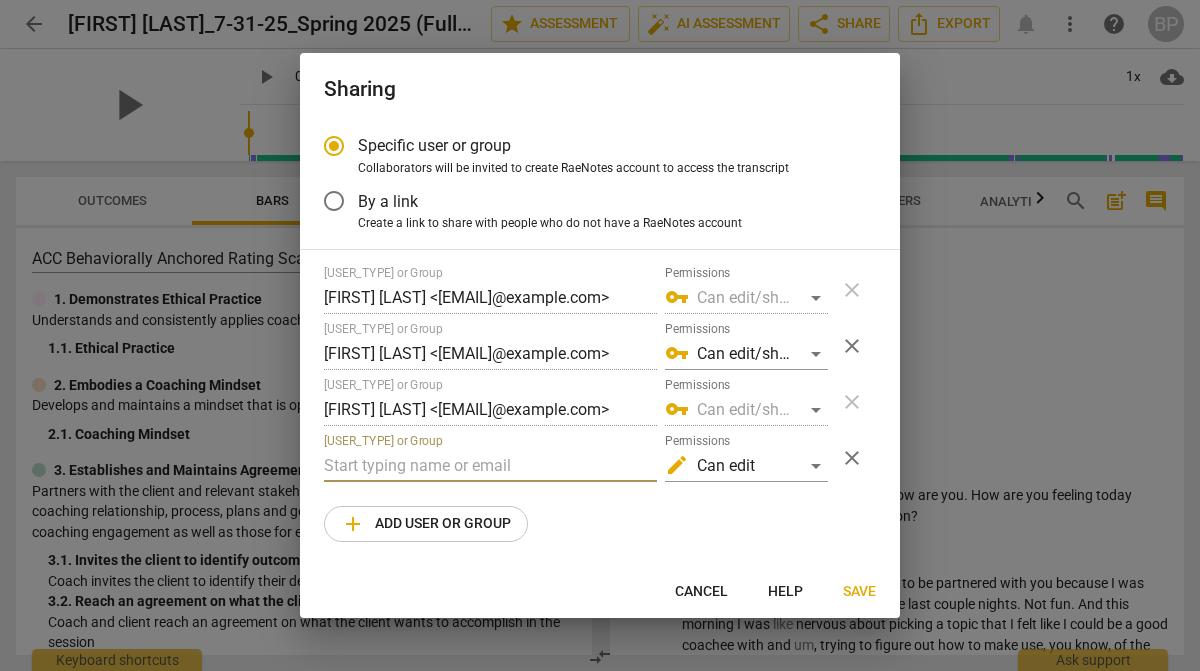 click at bounding box center [490, 466] 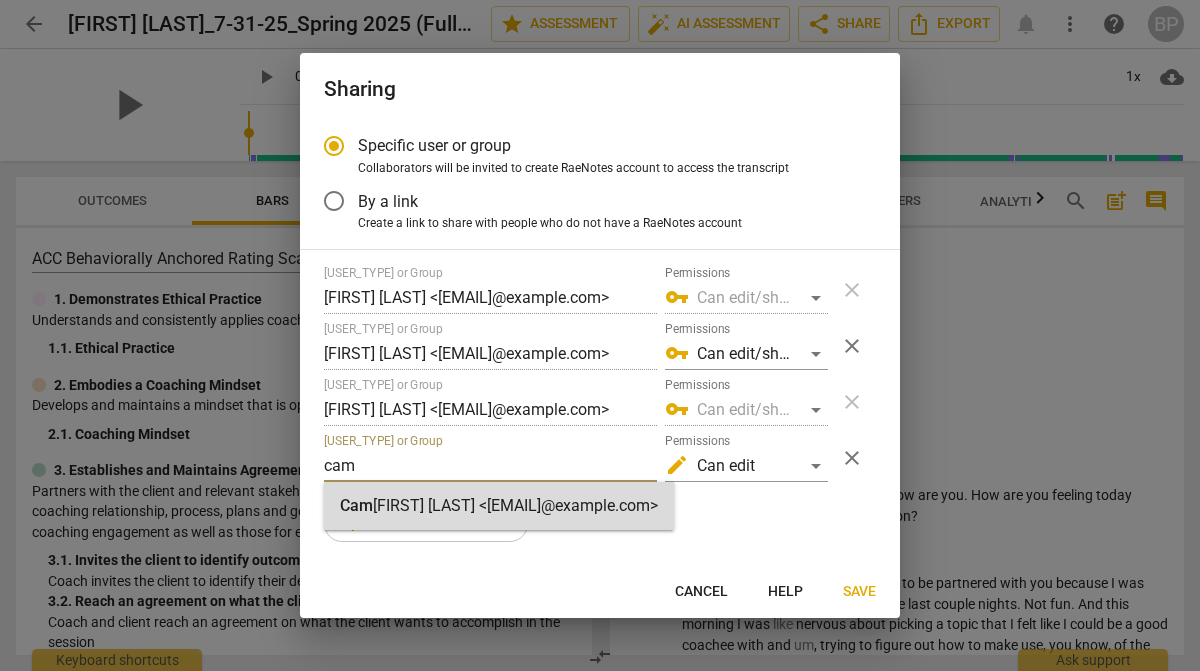 type on "cam" 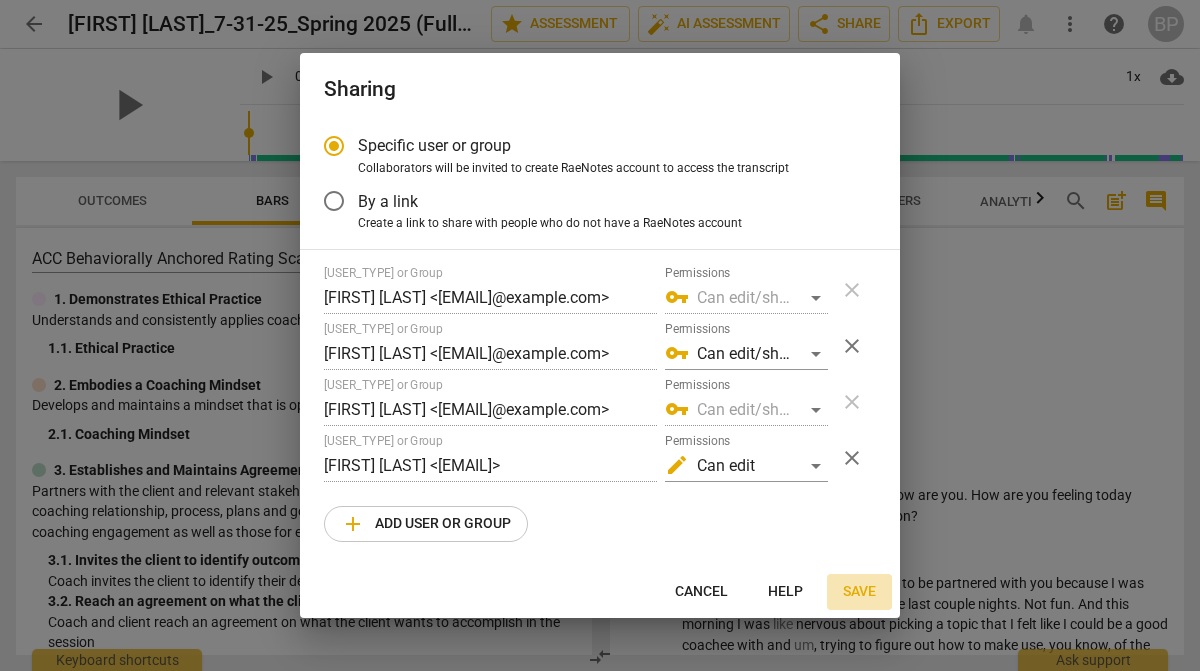 click on "Save" at bounding box center (859, 592) 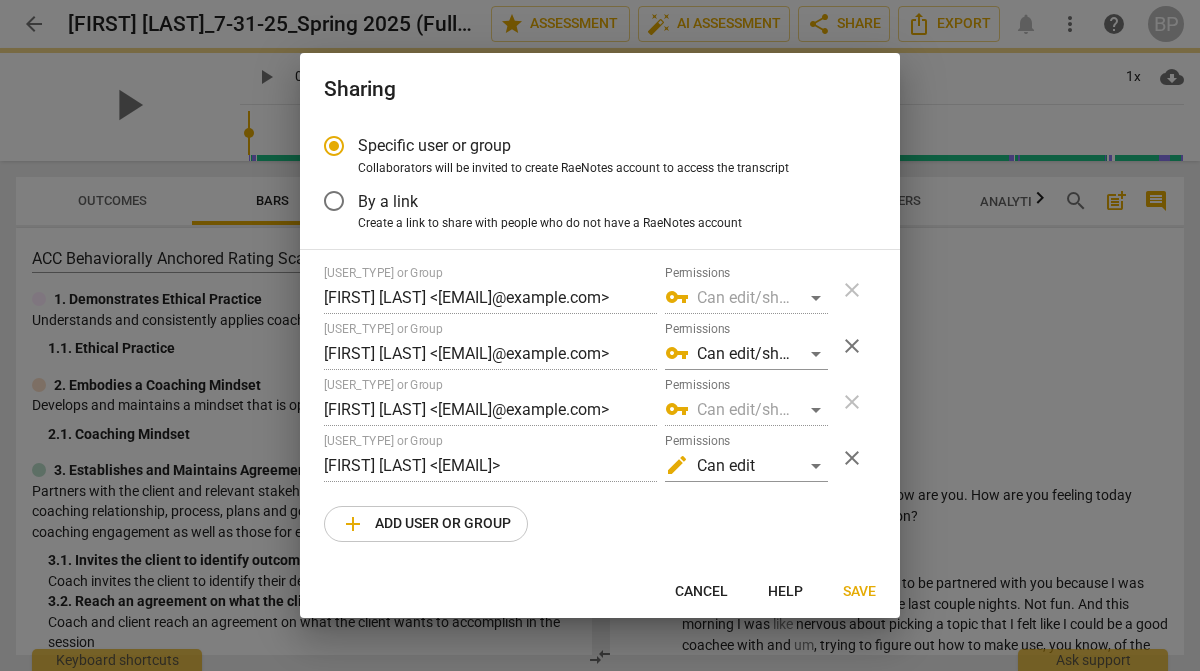 radio on "false" 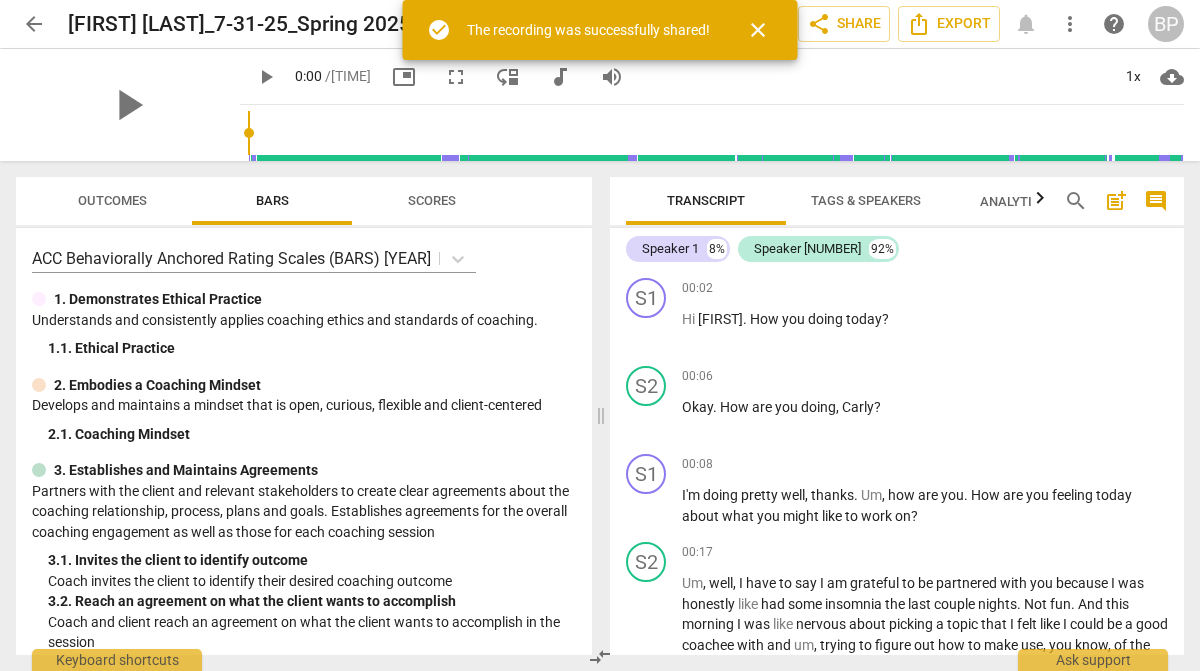 click on "arrow_back" at bounding box center [34, 24] 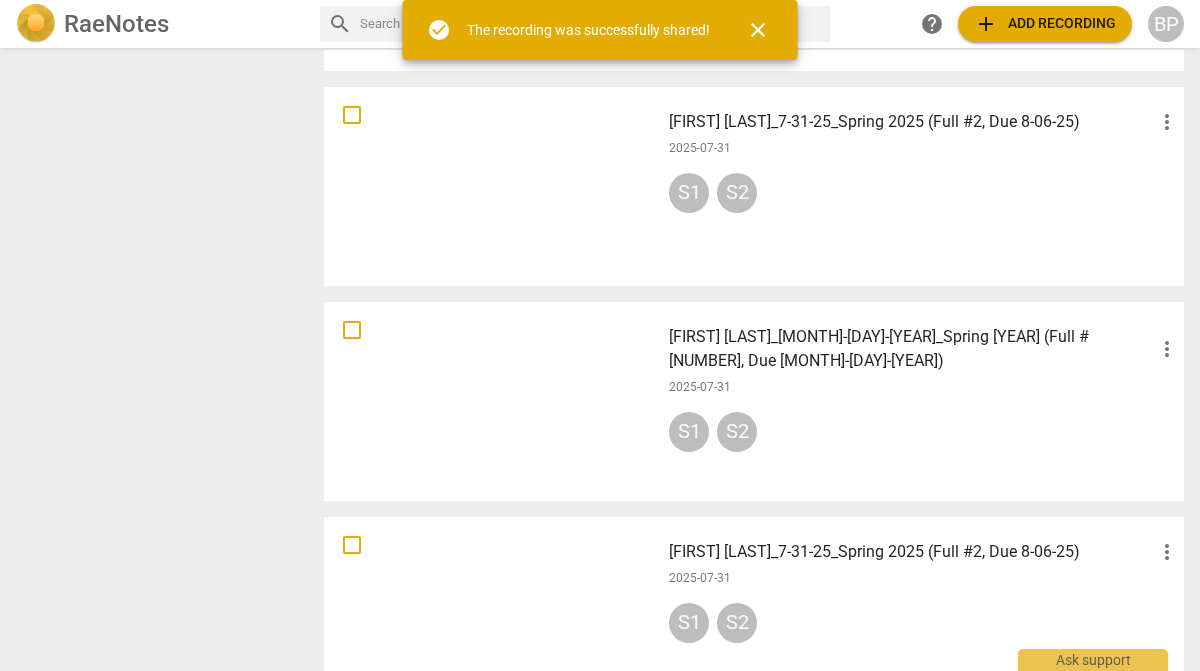 scroll, scrollTop: 997, scrollLeft: 0, axis: vertical 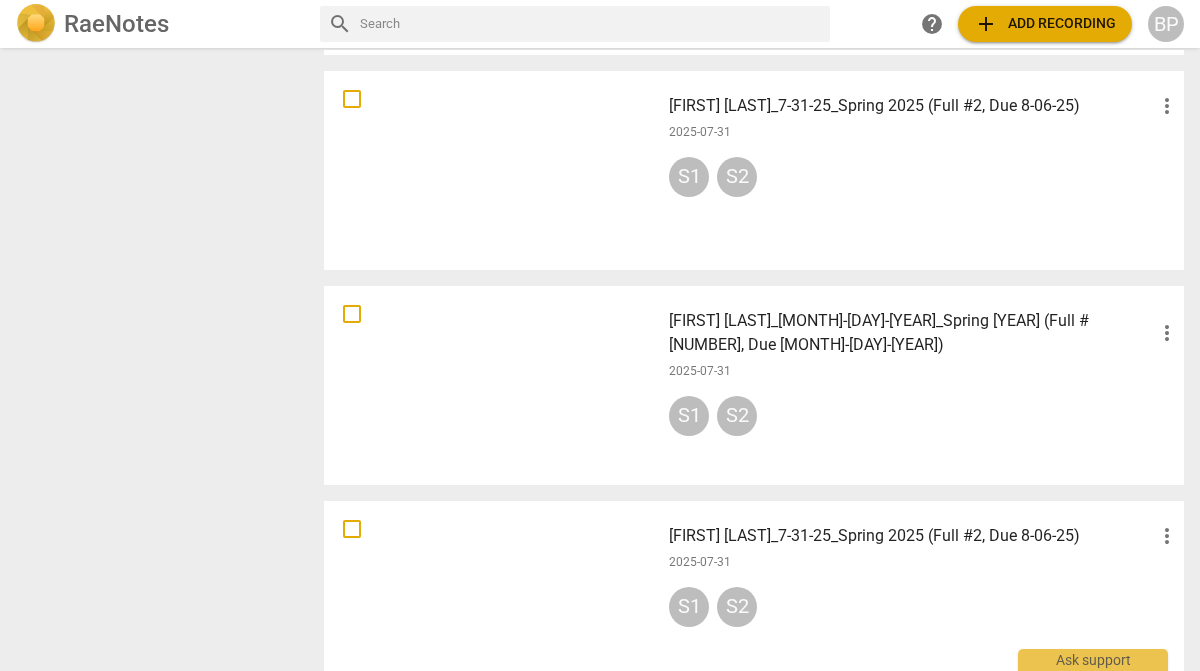 click at bounding box center [492, 385] 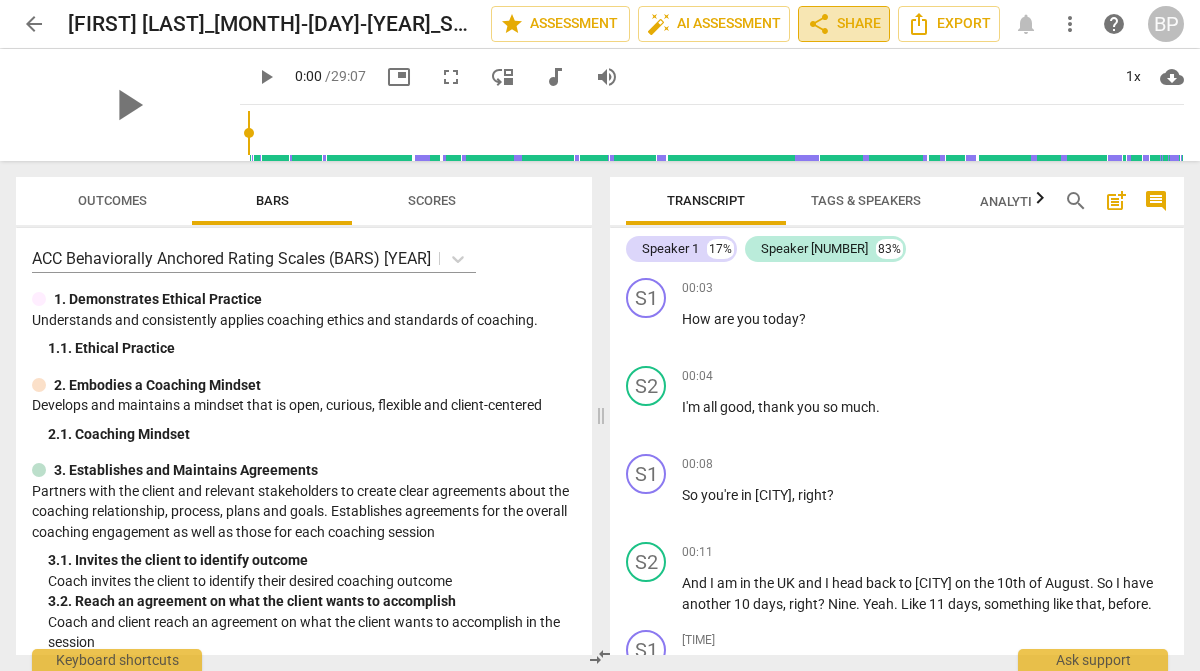 click on "share" at bounding box center [819, 24] 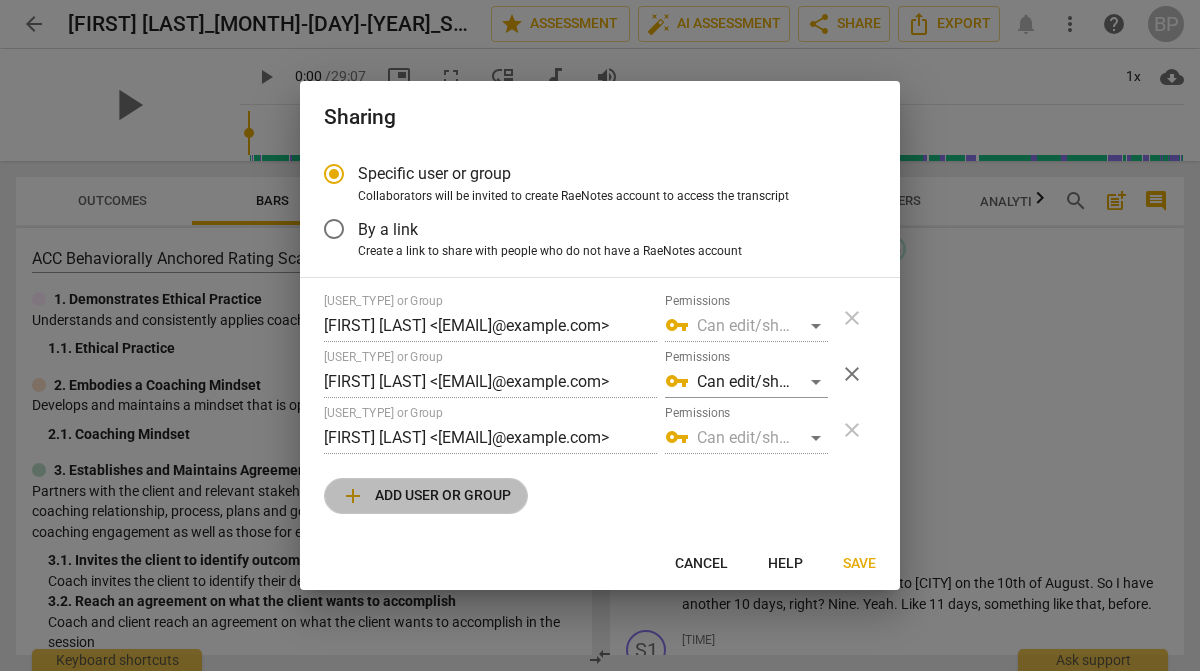 click on "add Add user or group" at bounding box center (426, 496) 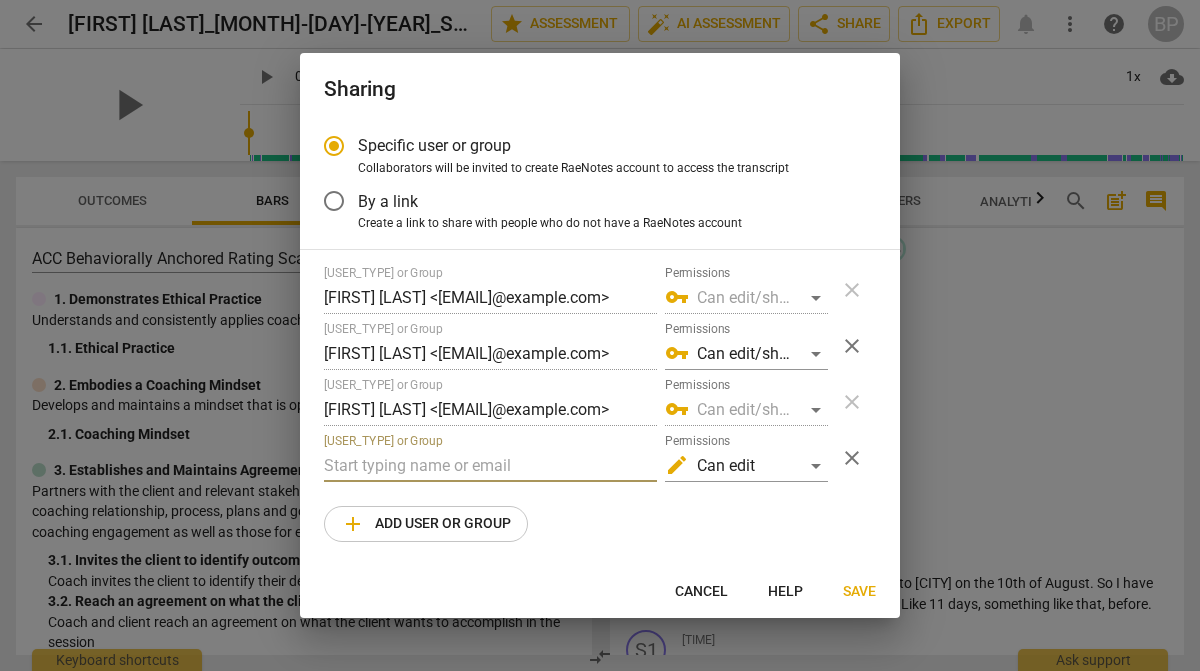 click at bounding box center (490, 466) 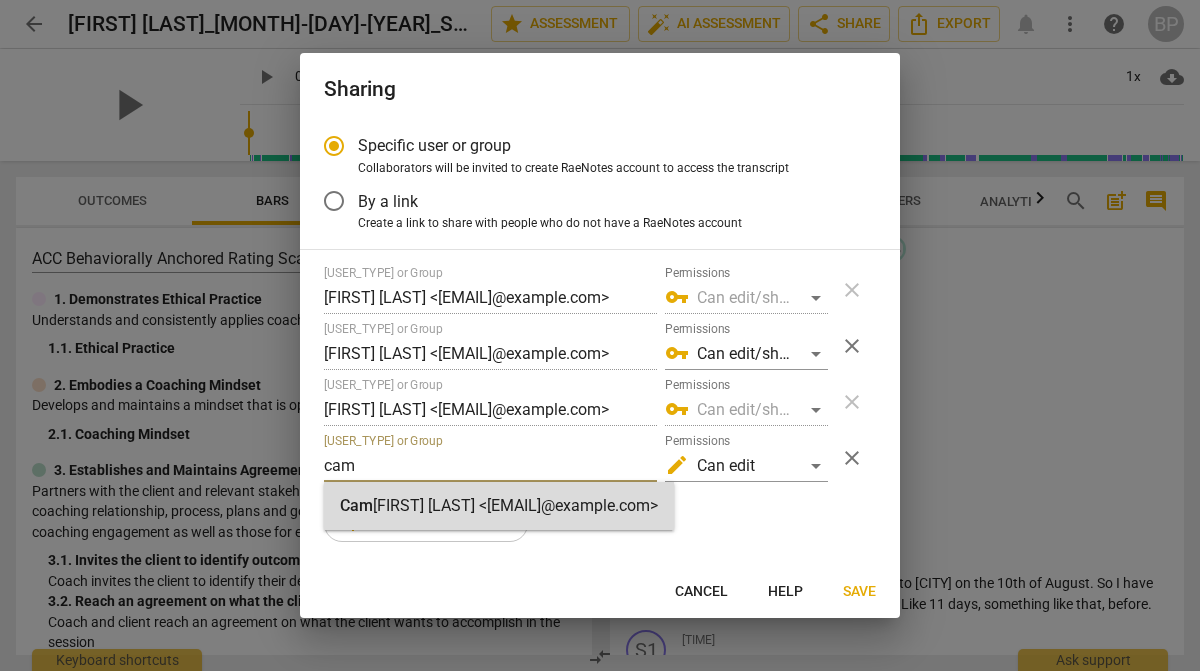 type on "cam" 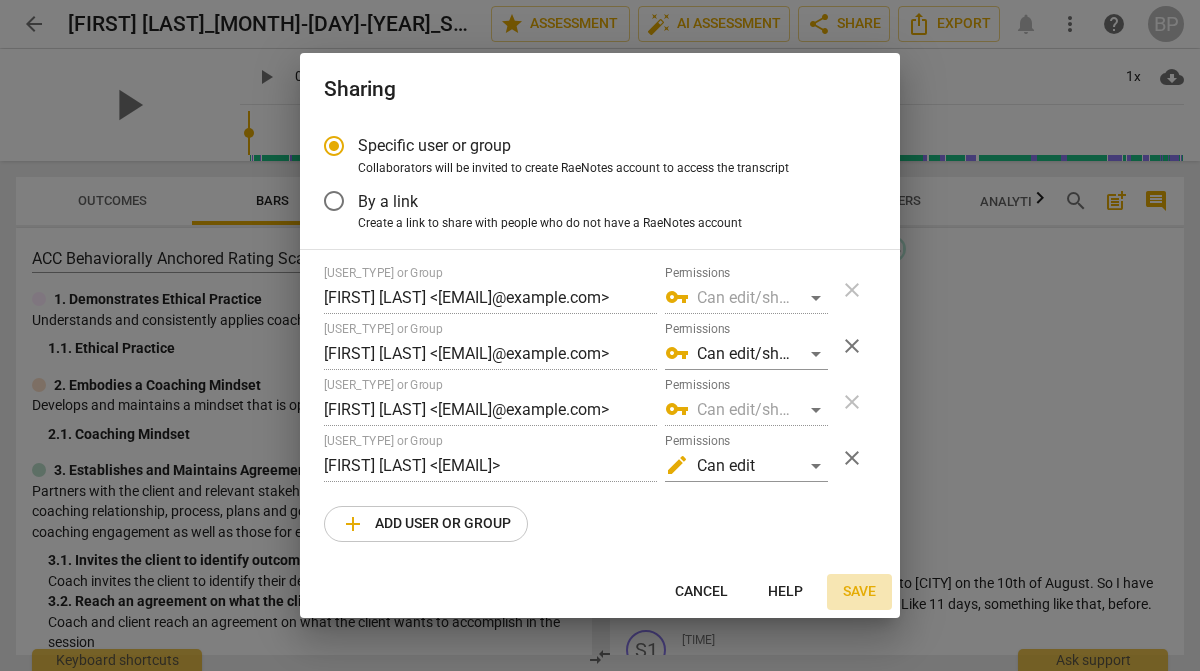 click on "Save" at bounding box center (859, 592) 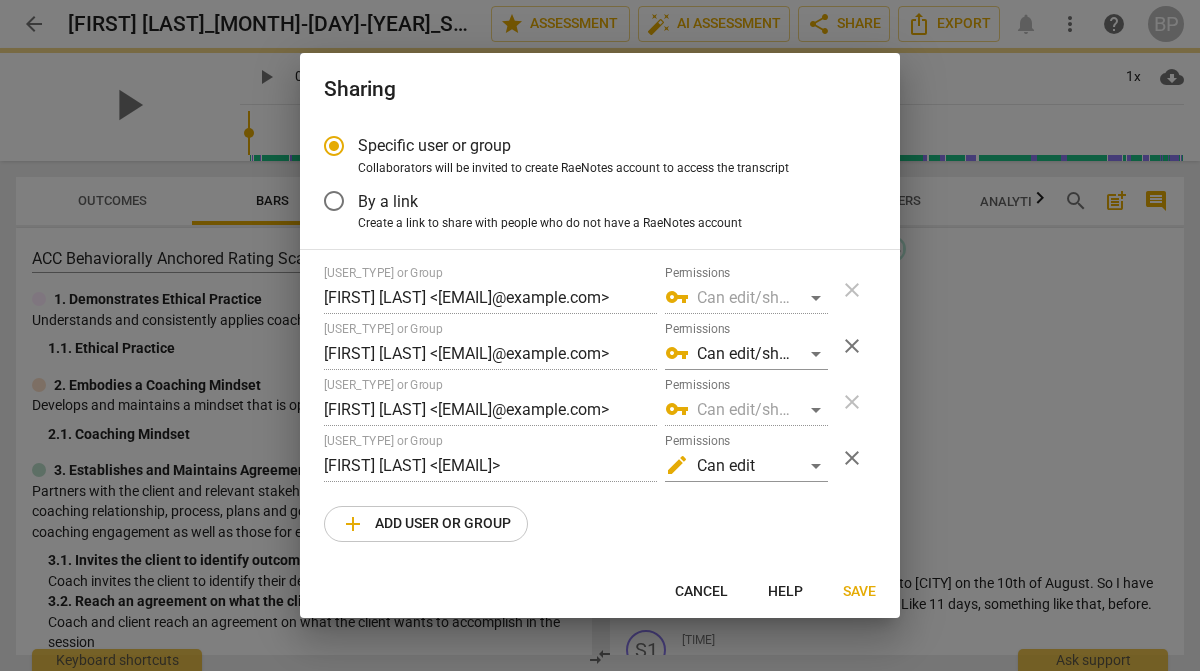 radio on "false" 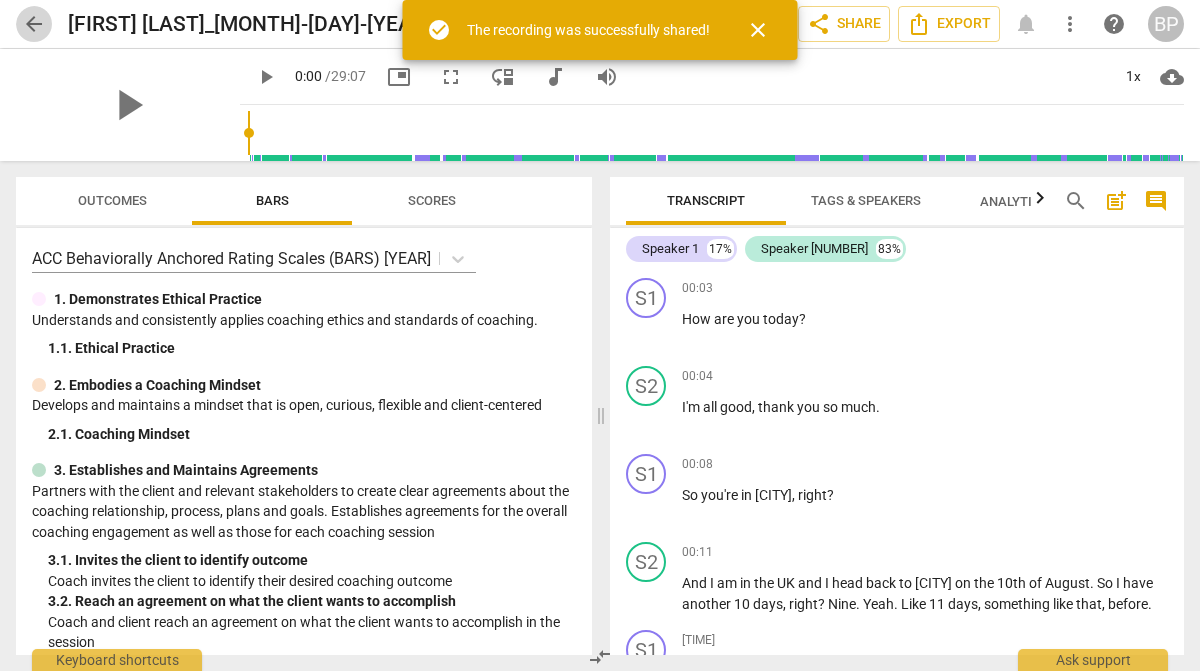 click on "arrow_back" at bounding box center [34, 24] 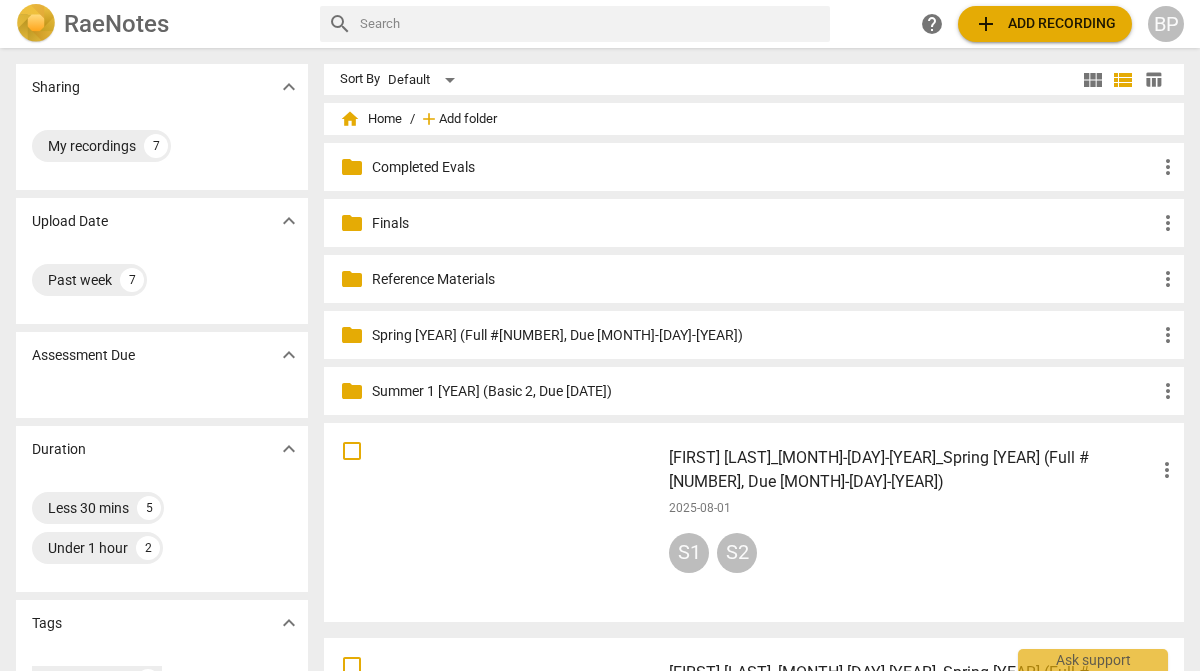 click on "Add folder" at bounding box center [468, 119] 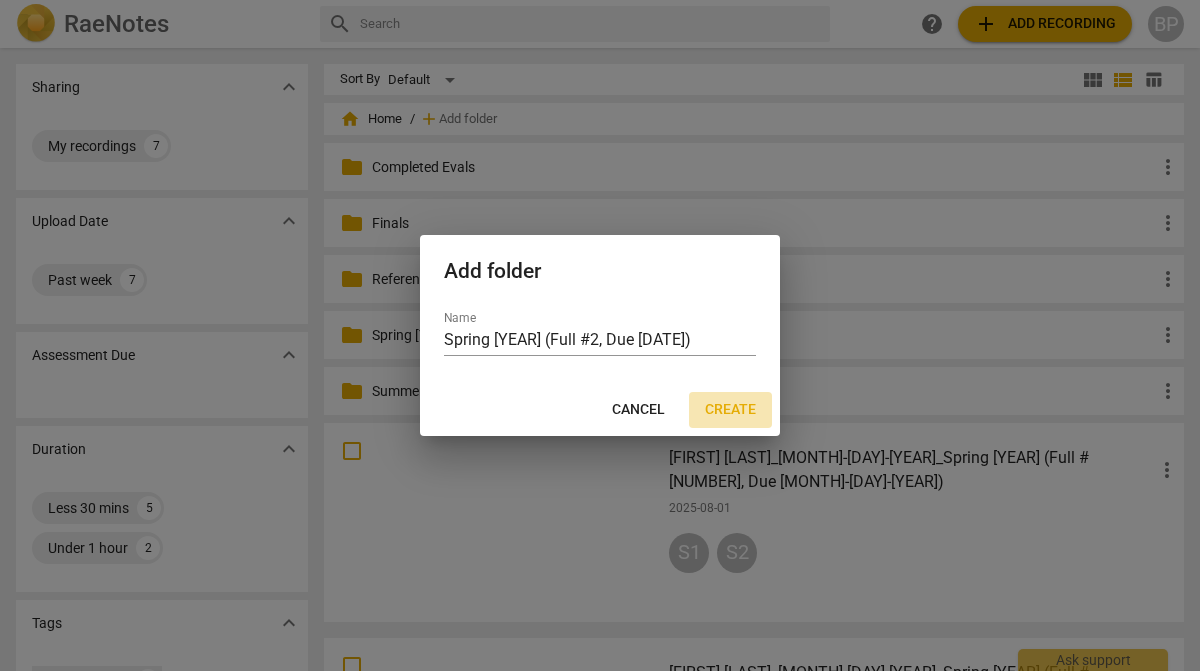 click on "Create" at bounding box center [730, 410] 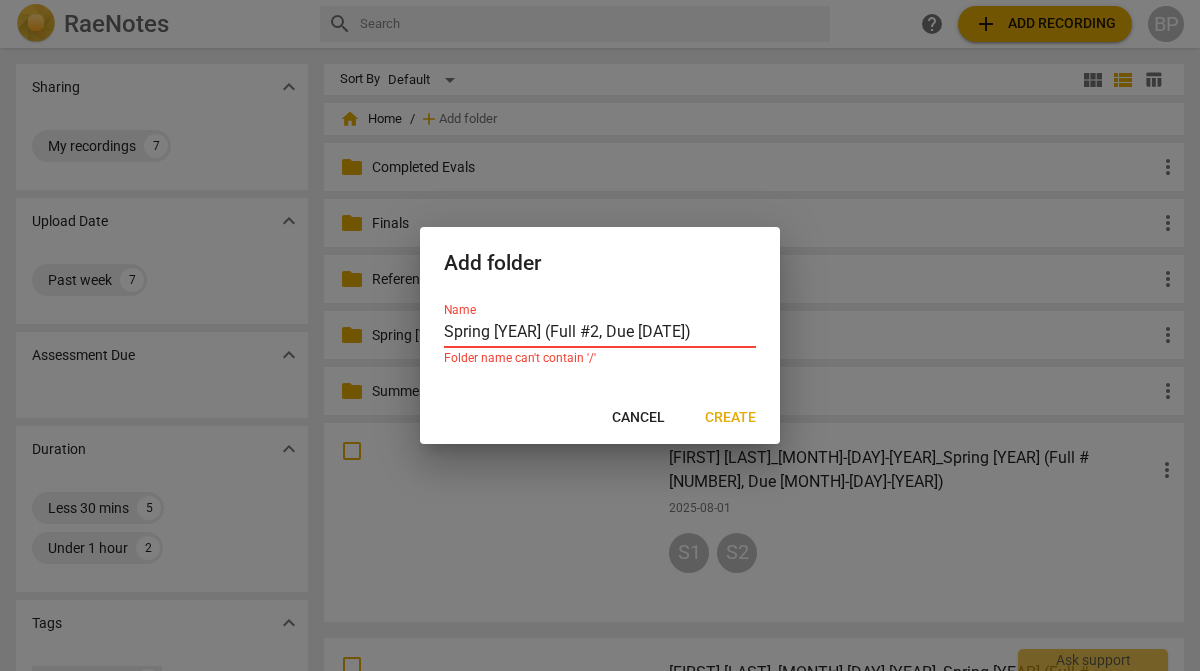 click on "Spring 2025 (Full #2, Due 8/06/25)" at bounding box center (600, 333) 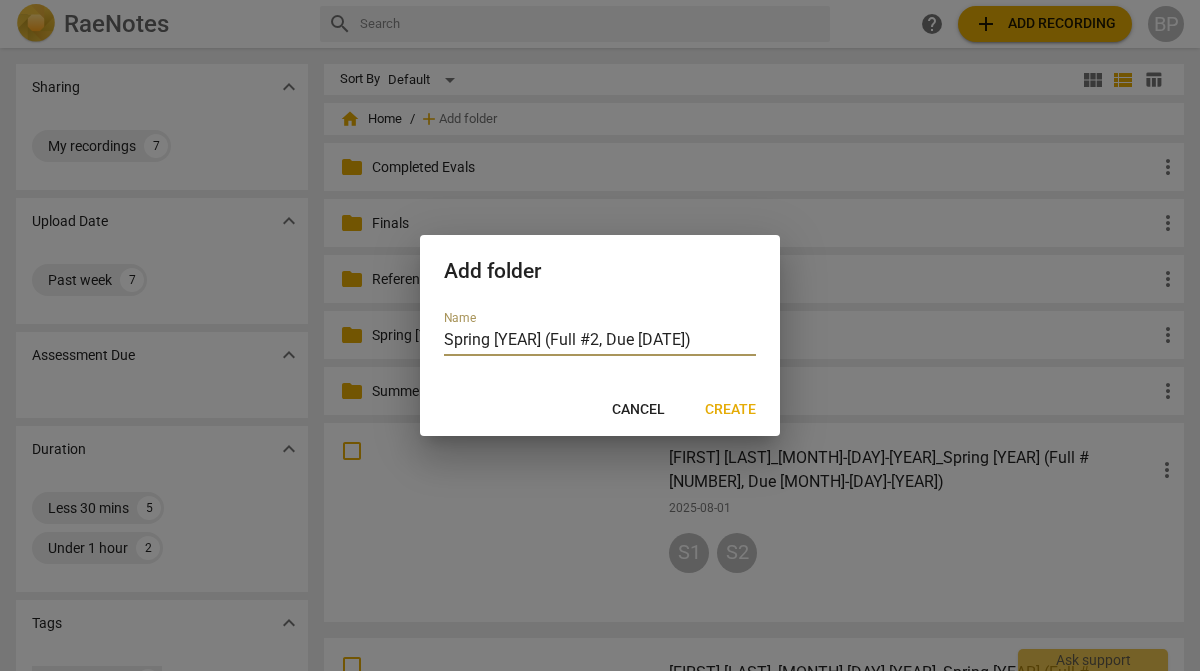 type on "Spring 2025 (Full #2, Due 8-06-25)" 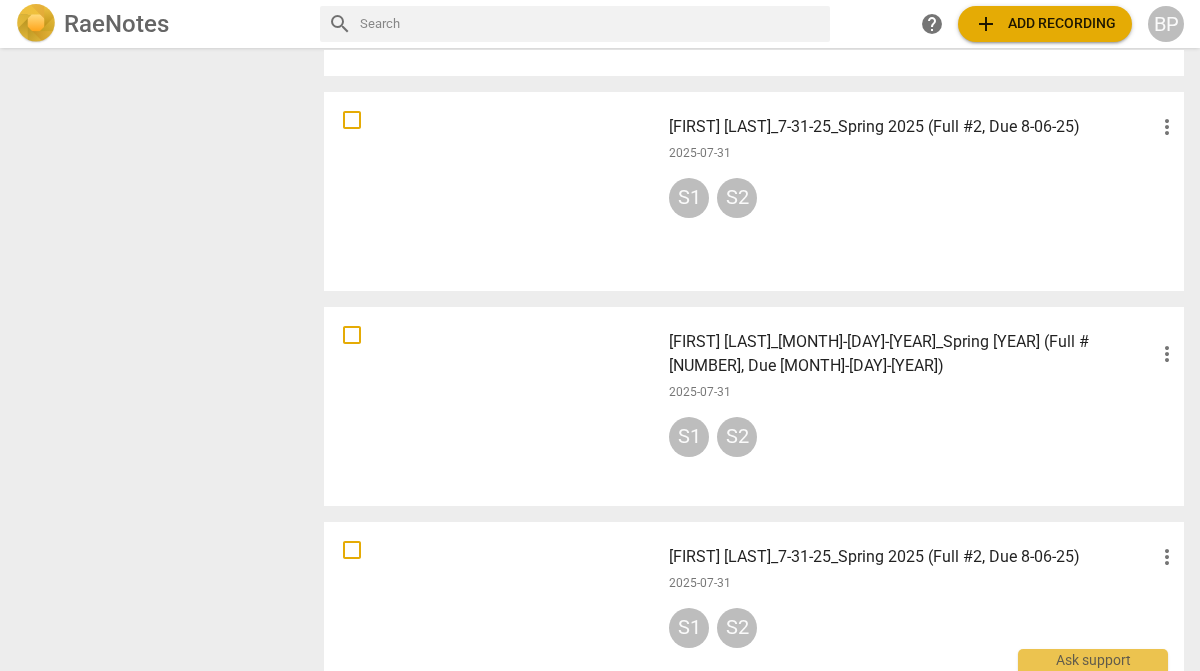 scroll, scrollTop: 919, scrollLeft: 0, axis: vertical 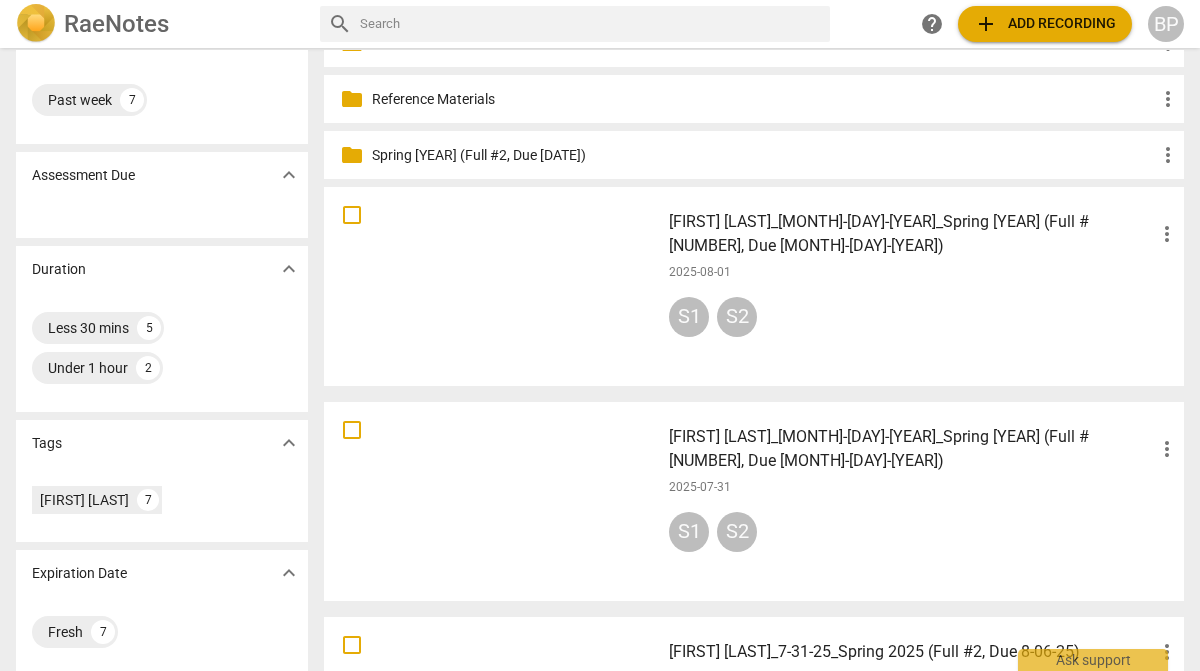 click on "Mary Bloser__7-31-25_Spring 2025 (Full #2, Due 8-06-25) more_vert 2025-08-01 S1 S2" at bounding box center (924, 286) 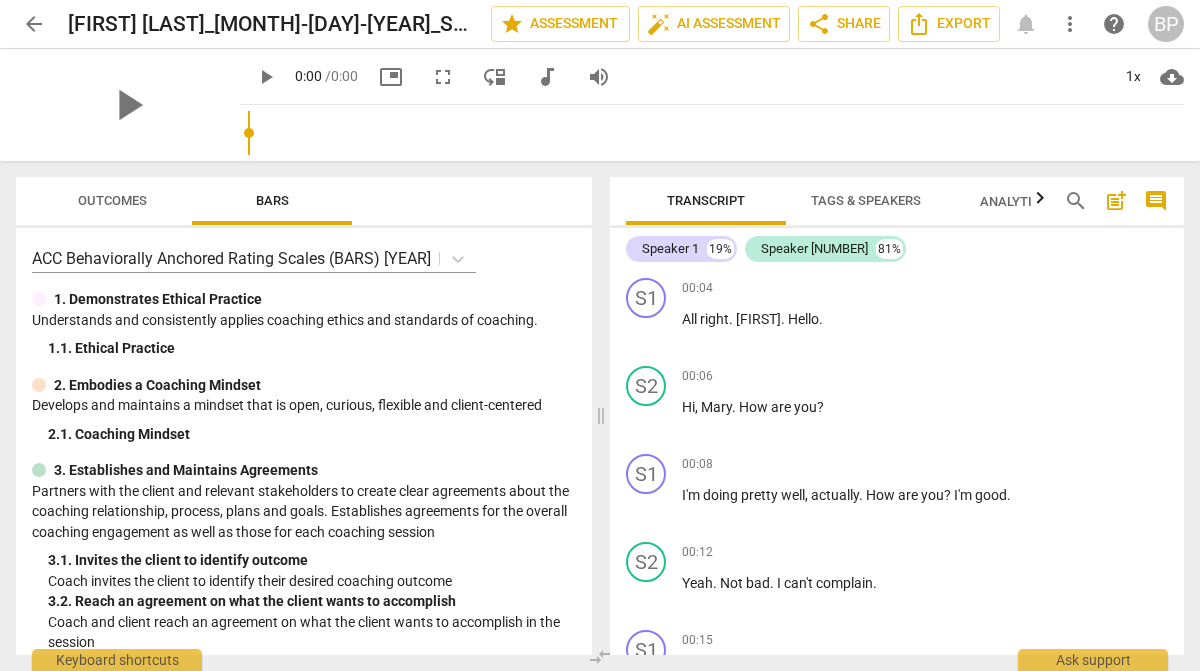 click on "arrow_back" at bounding box center (34, 24) 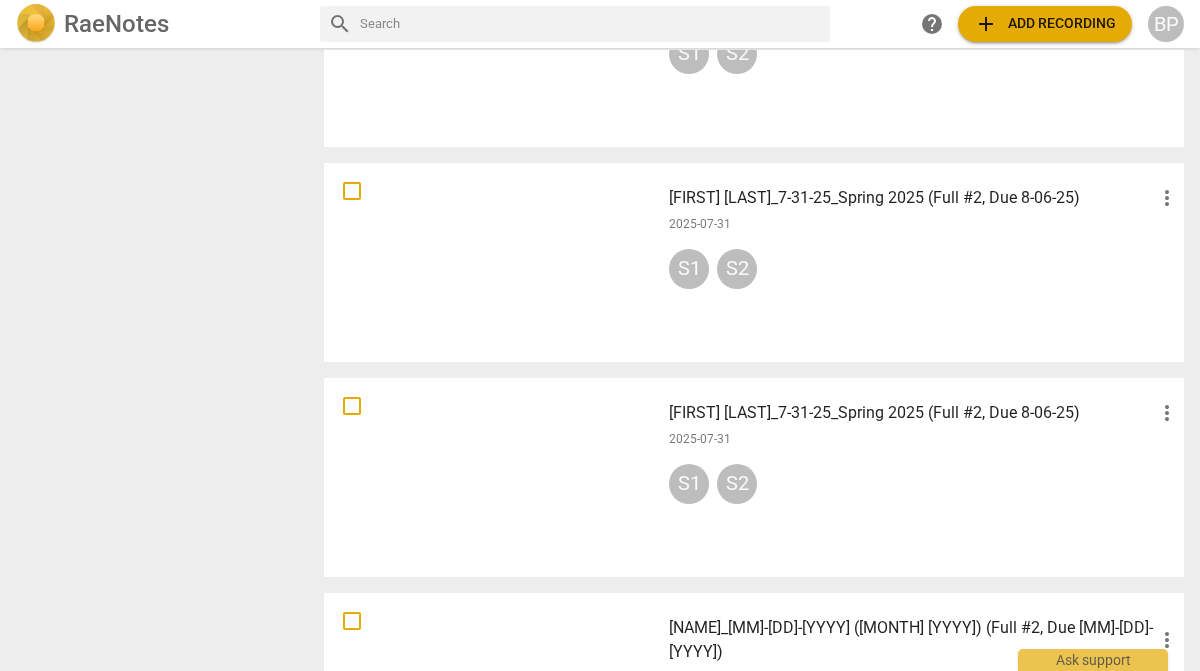 scroll, scrollTop: 986, scrollLeft: 0, axis: vertical 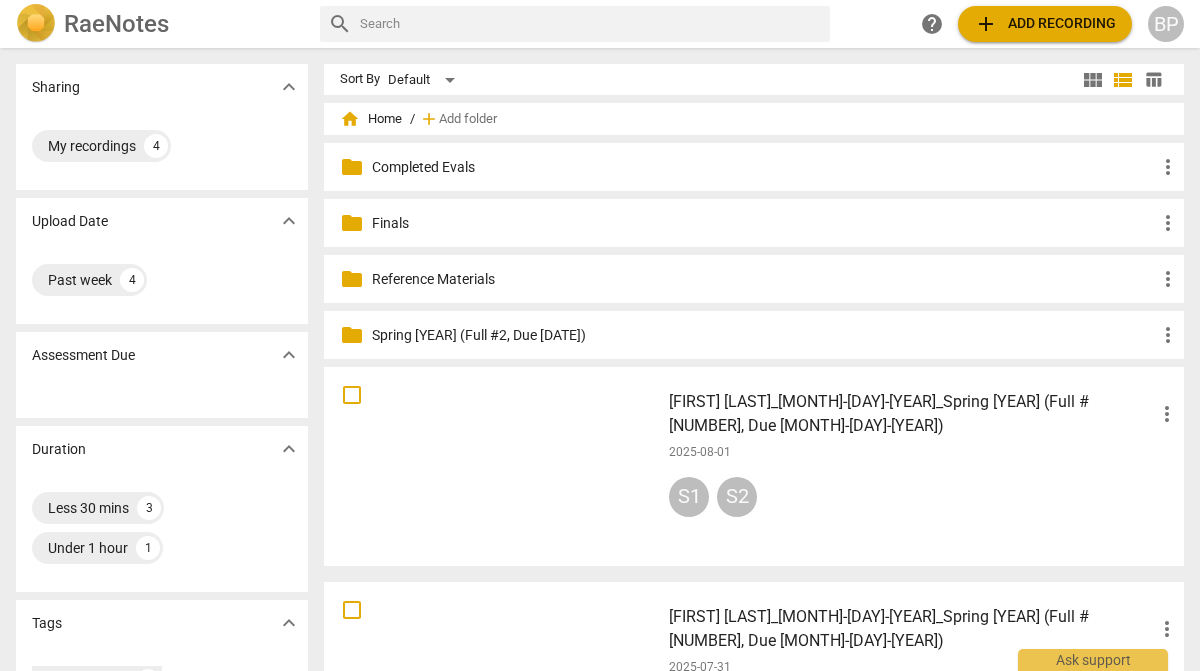 click on "Mary Bloser__7-31-25_Spring 2025 (Full #2, Due 8-06-25)" at bounding box center (912, 414) 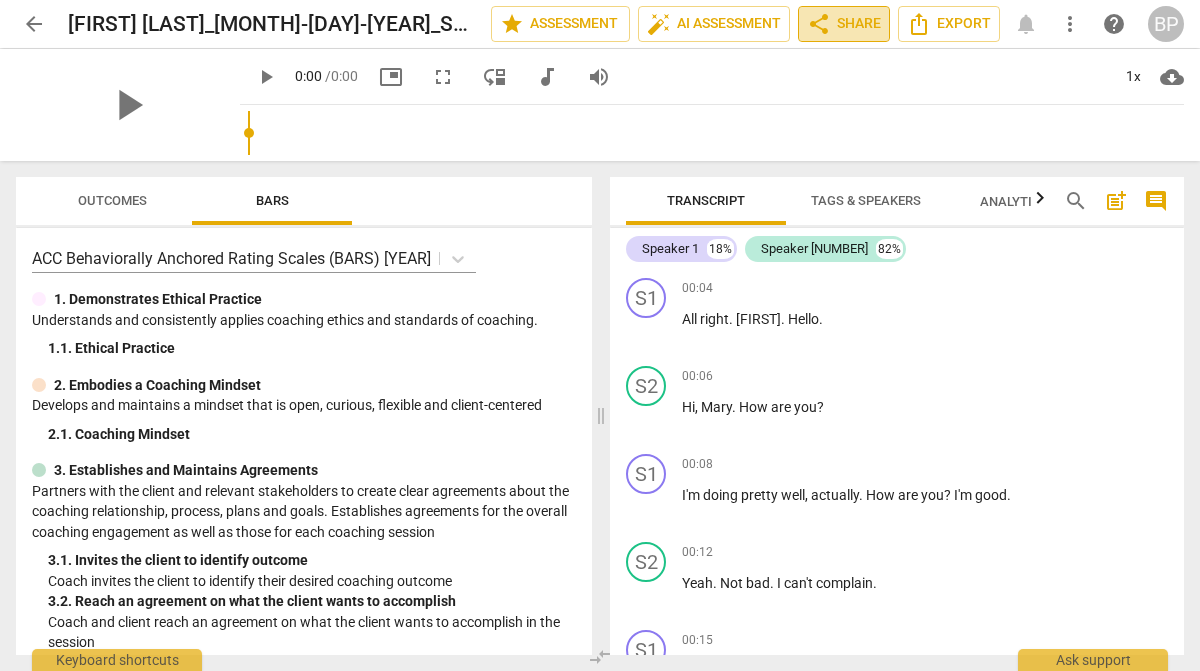 click on "share" at bounding box center [819, 24] 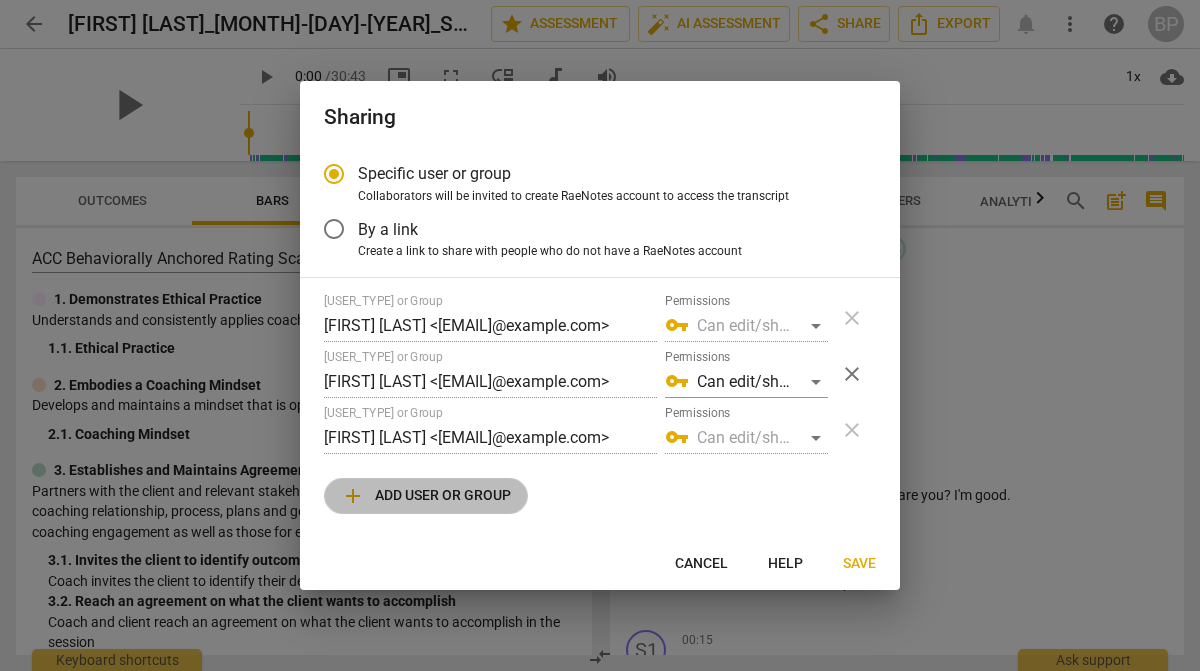 click on "add Add user or group" at bounding box center [426, 496] 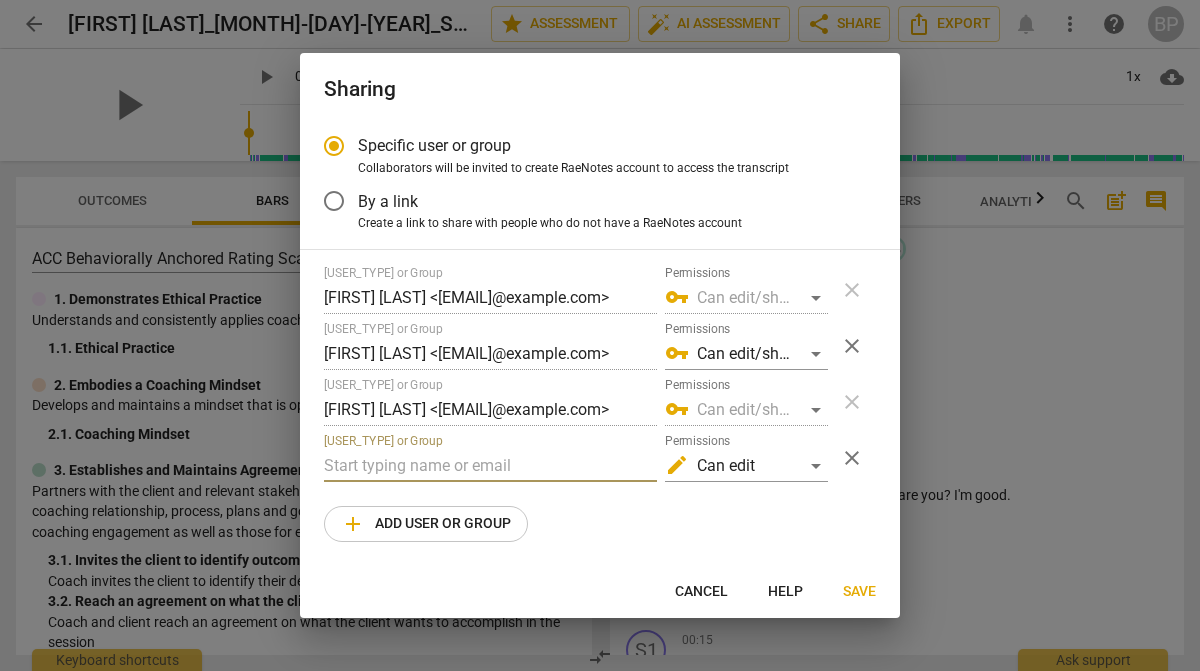 click at bounding box center [490, 466] 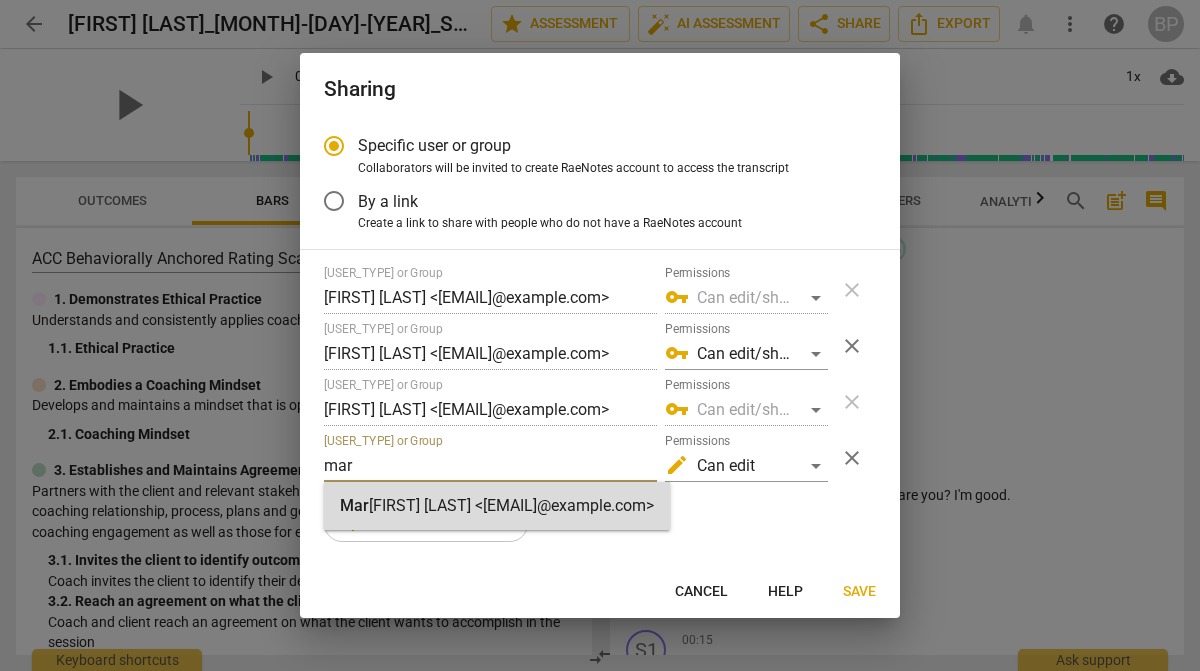 type on "mar" 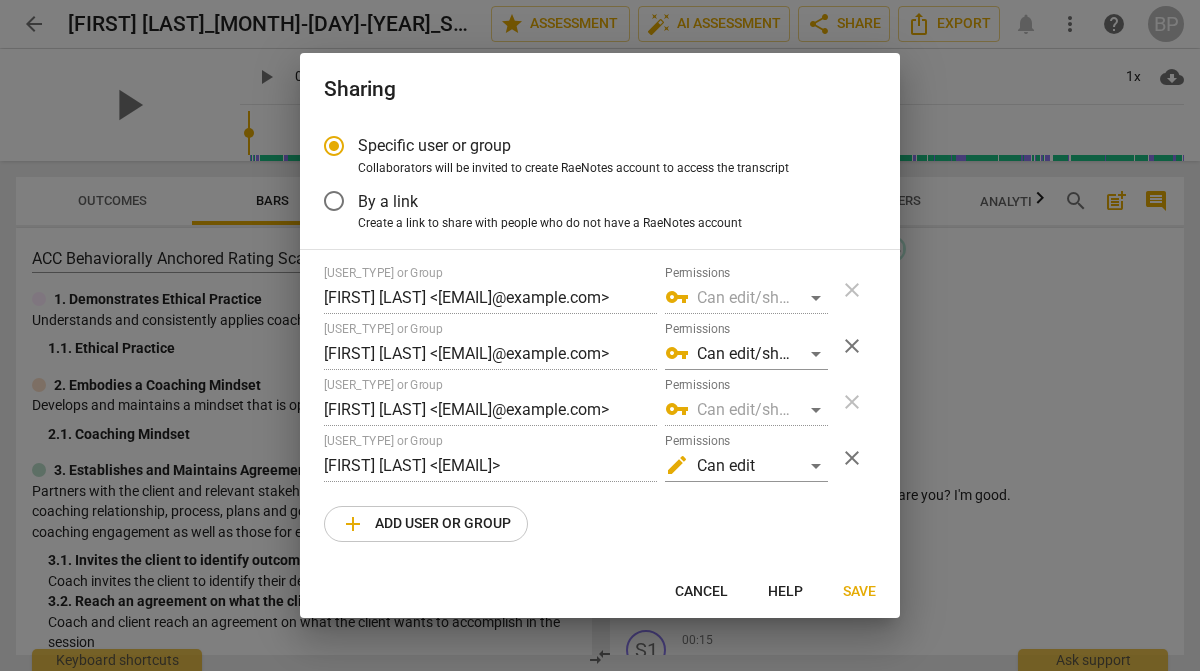 click on "Save" at bounding box center (859, 592) 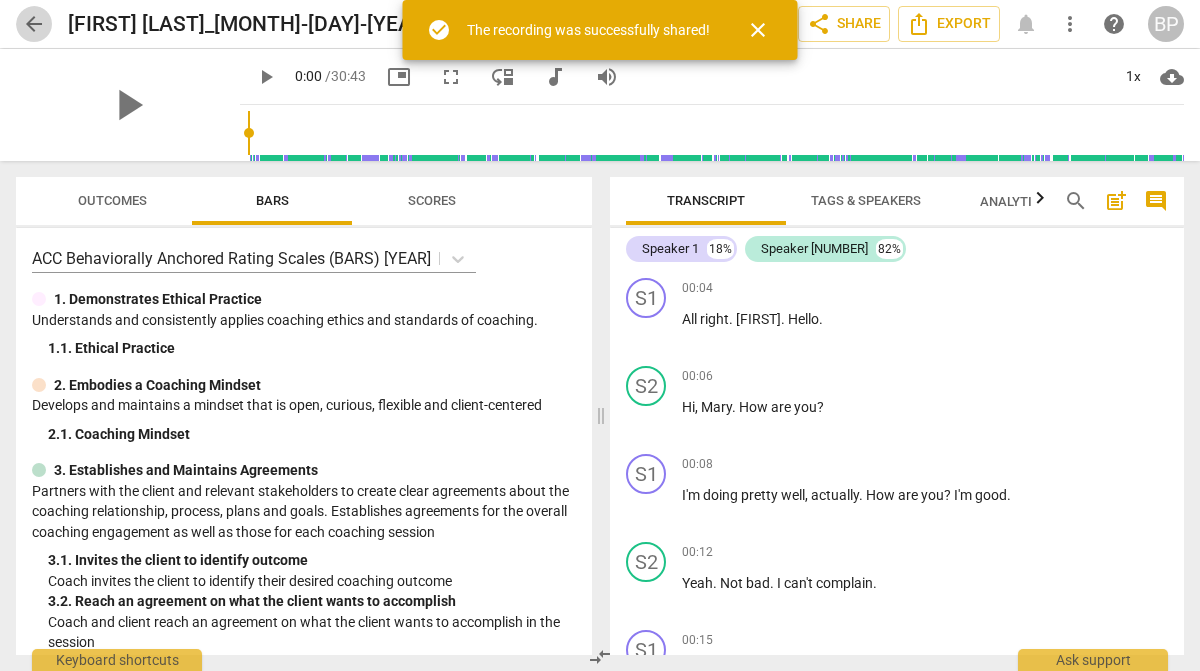 click on "arrow_back" at bounding box center (34, 24) 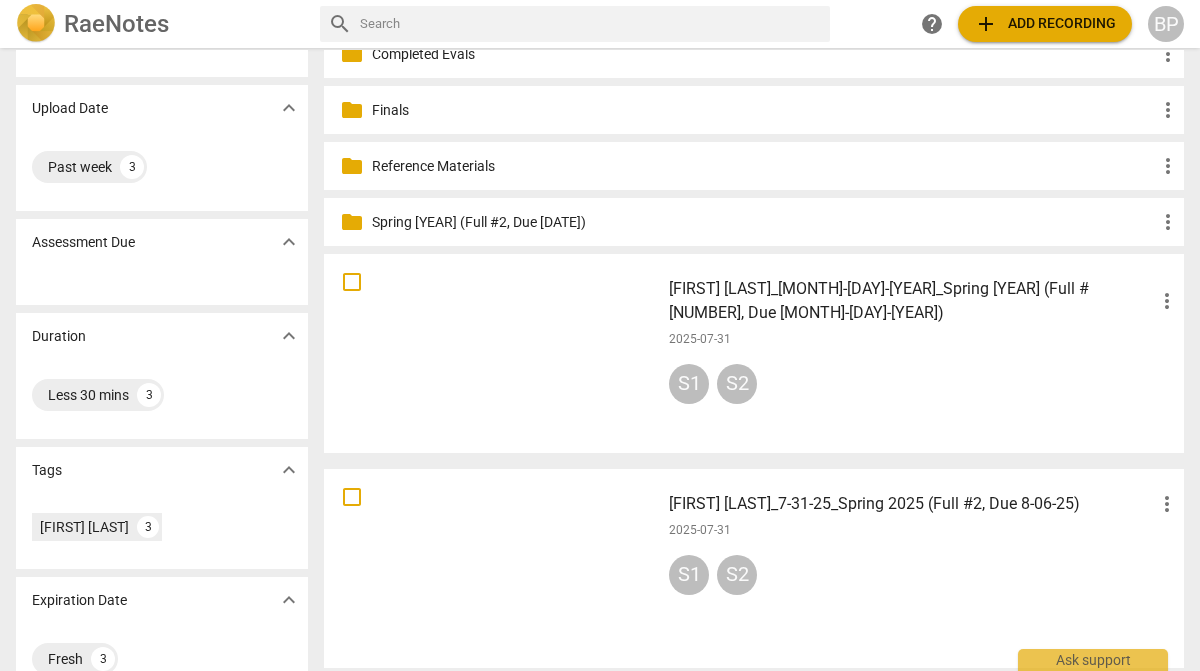 scroll, scrollTop: 114, scrollLeft: 0, axis: vertical 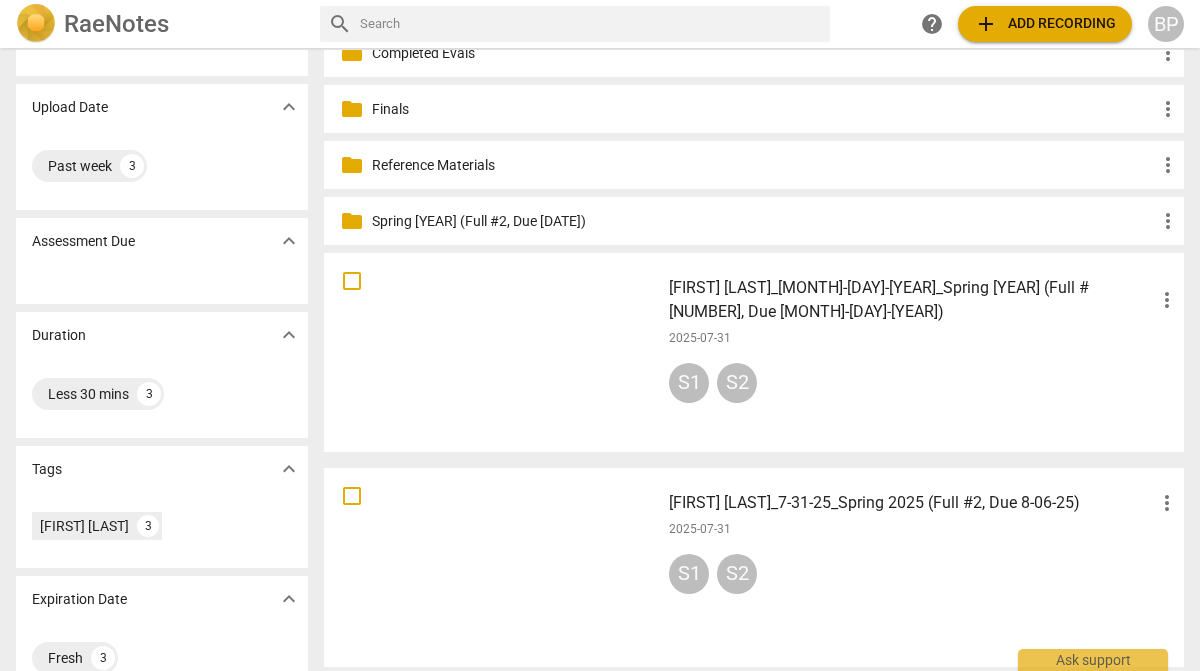 click at bounding box center [492, 567] 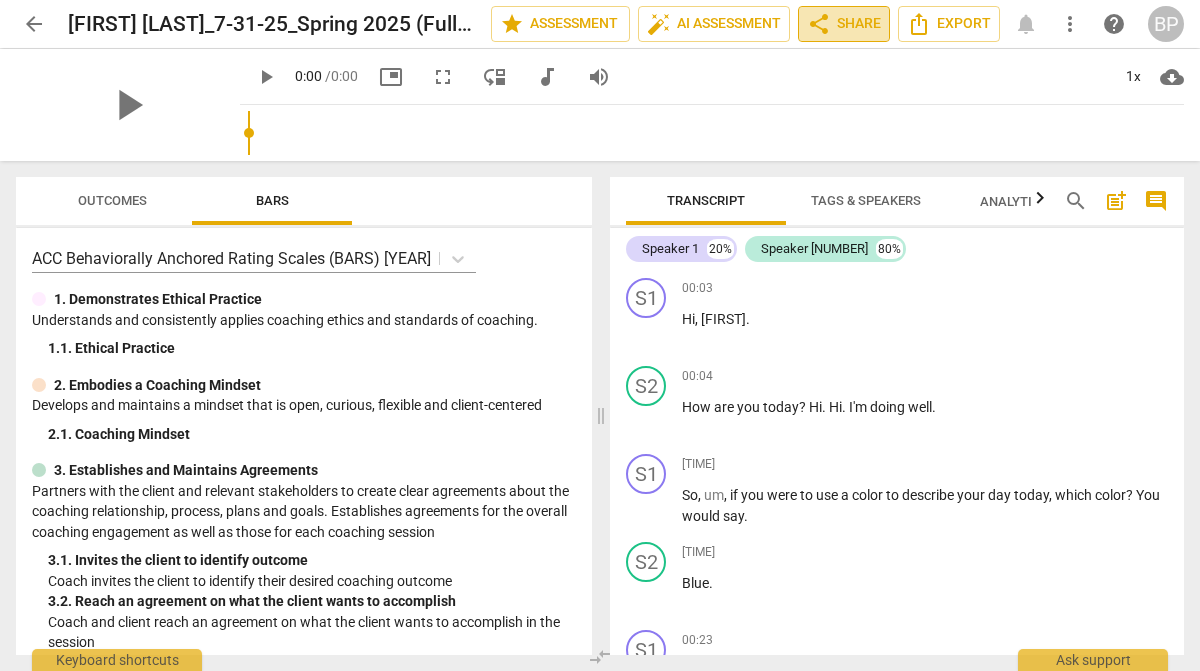 click on "share    Share" at bounding box center [844, 24] 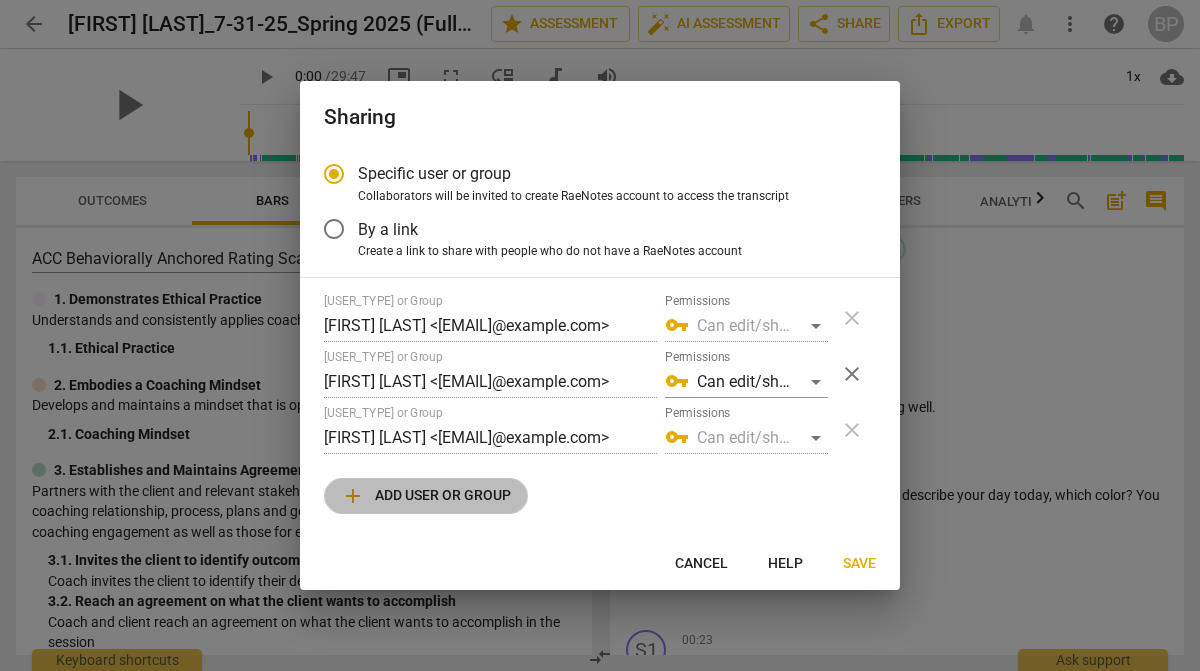click on "add Add user or group" at bounding box center [426, 496] 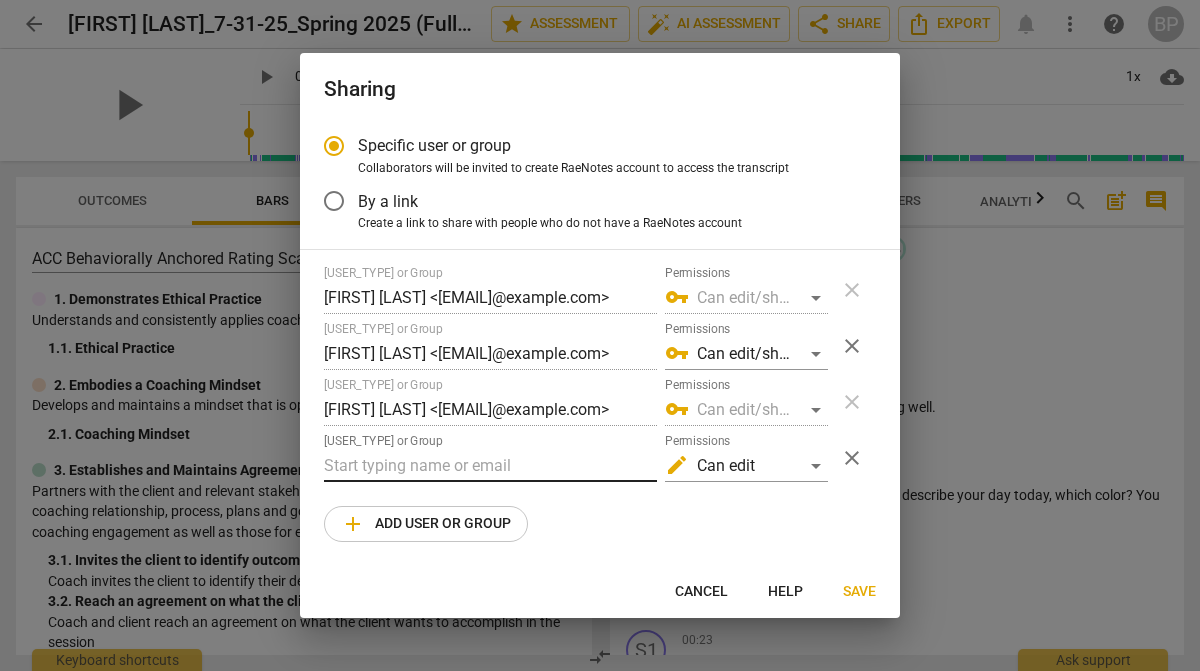 click at bounding box center [490, 466] 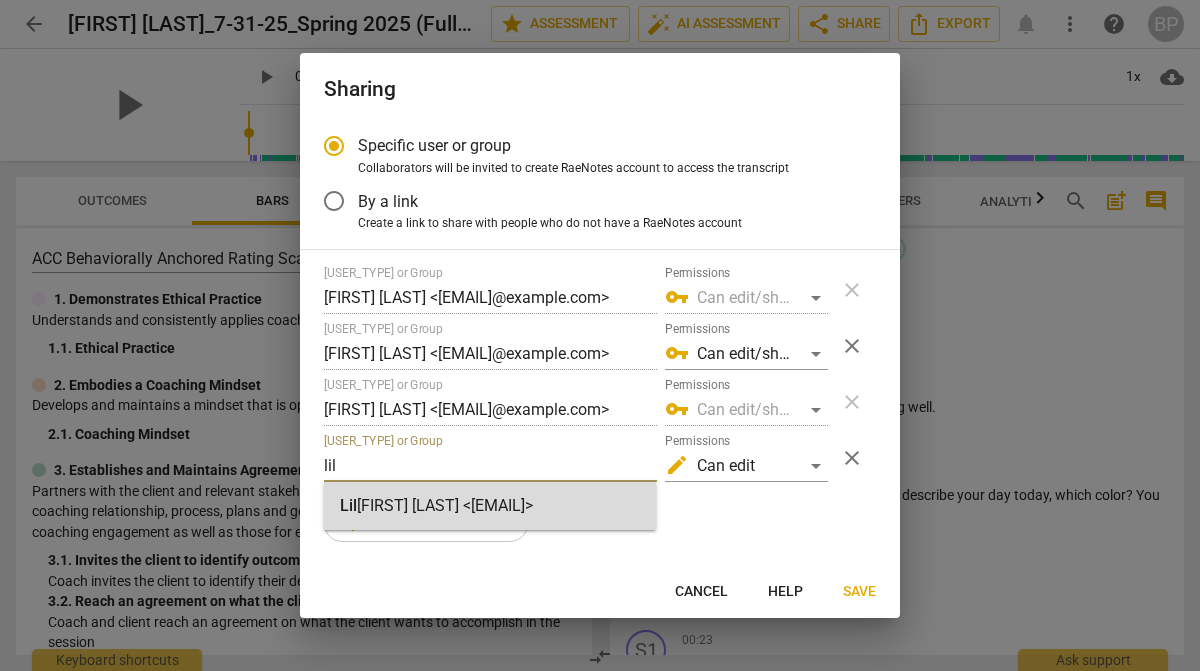 type on "lil" 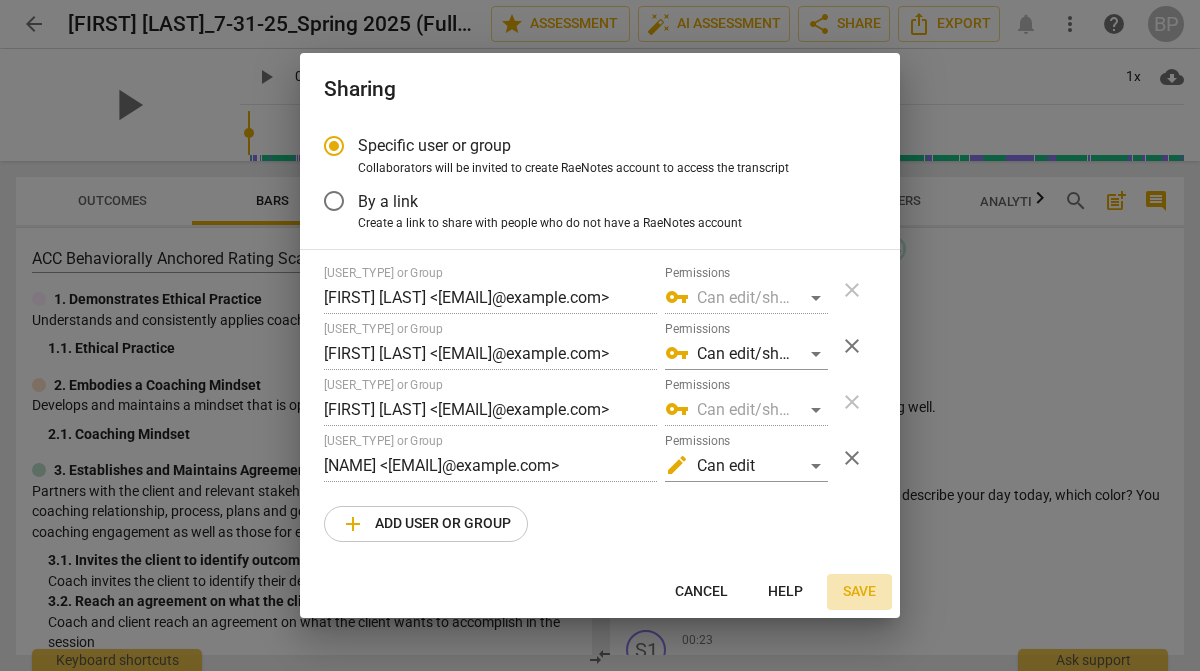 click on "Save" at bounding box center [859, 592] 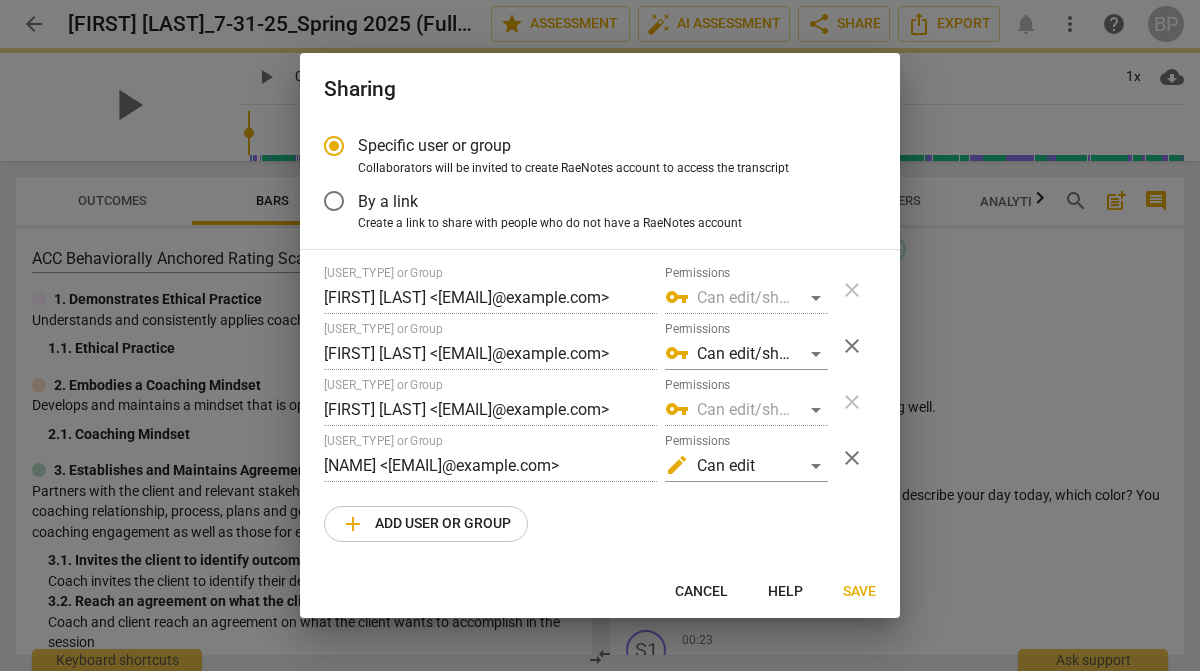 radio on "false" 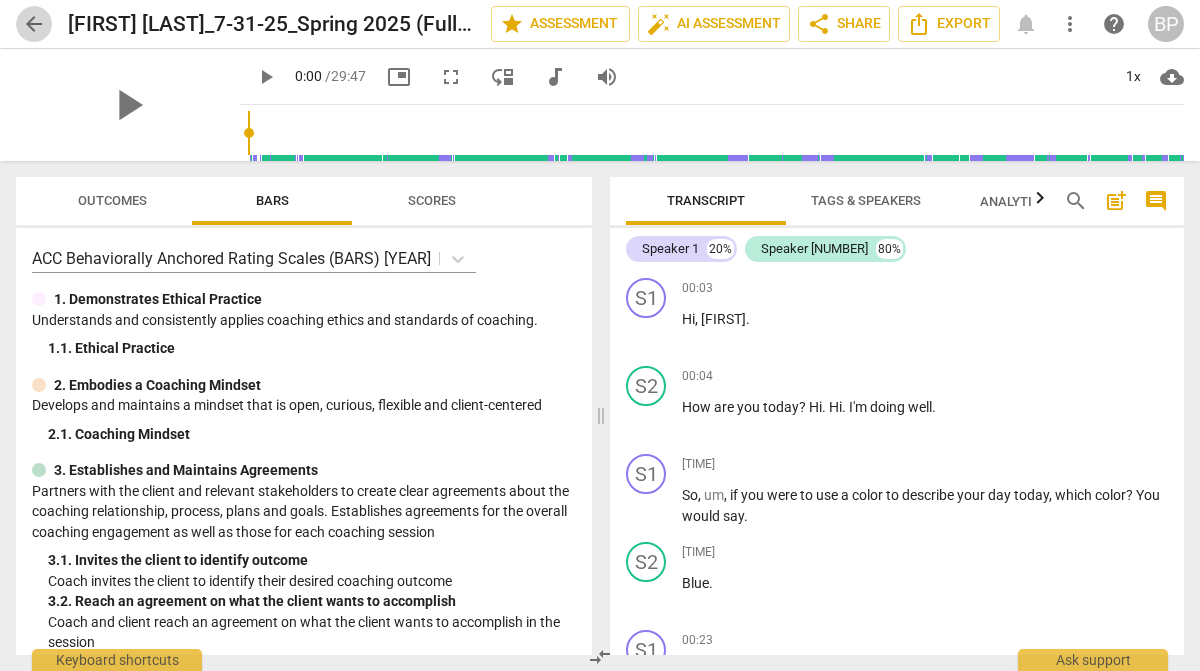 click on "arrow_back" at bounding box center [34, 24] 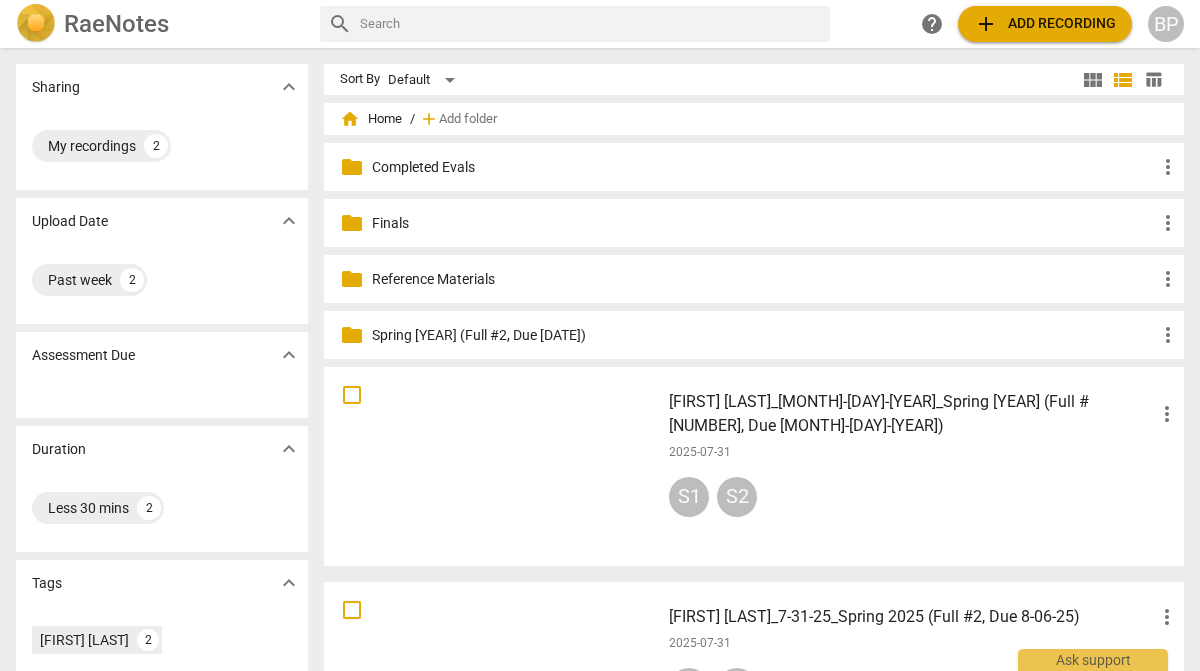 click at bounding box center (492, 466) 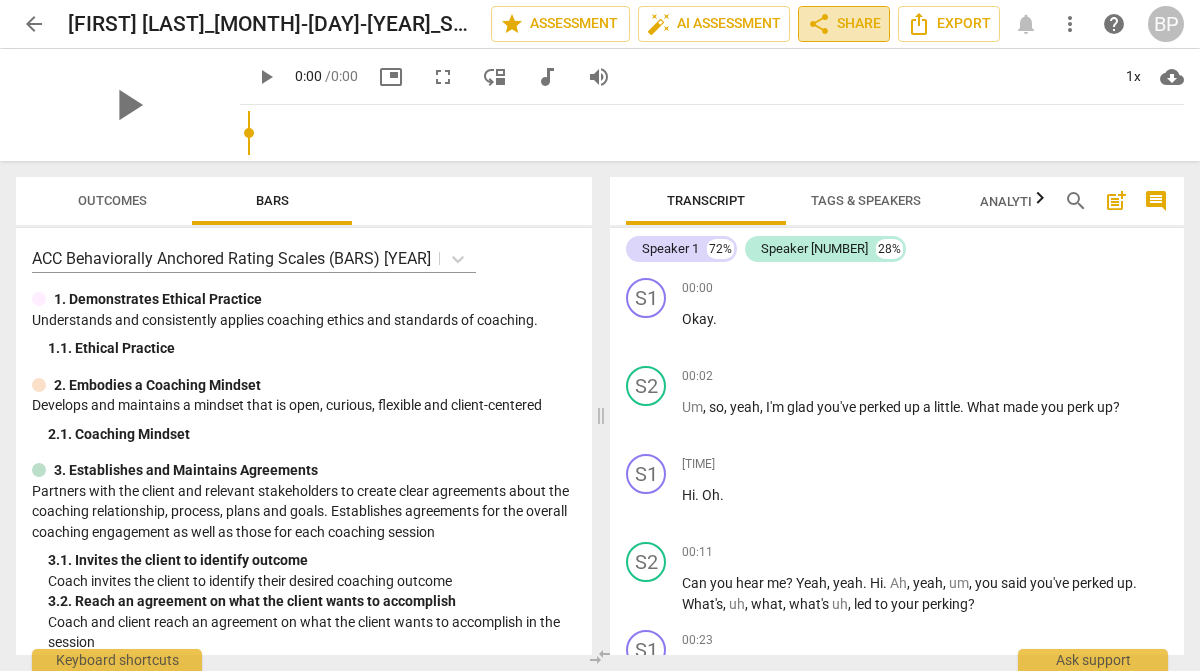 click on "share" at bounding box center (819, 24) 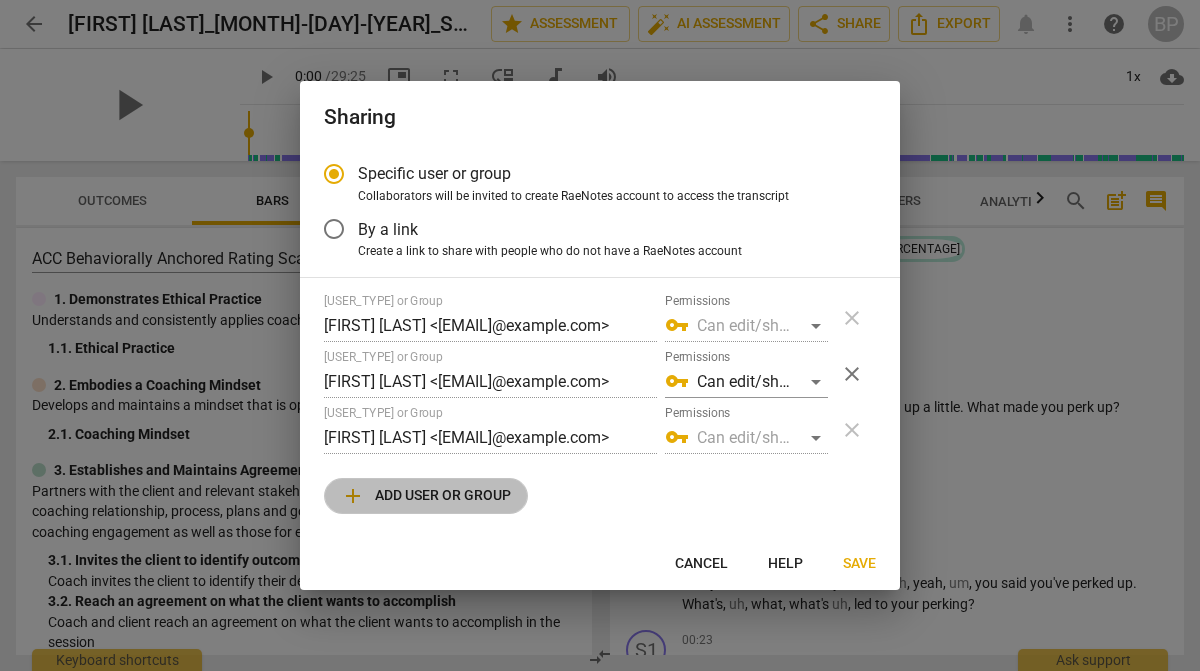 click on "add Add user or group" at bounding box center (426, 496) 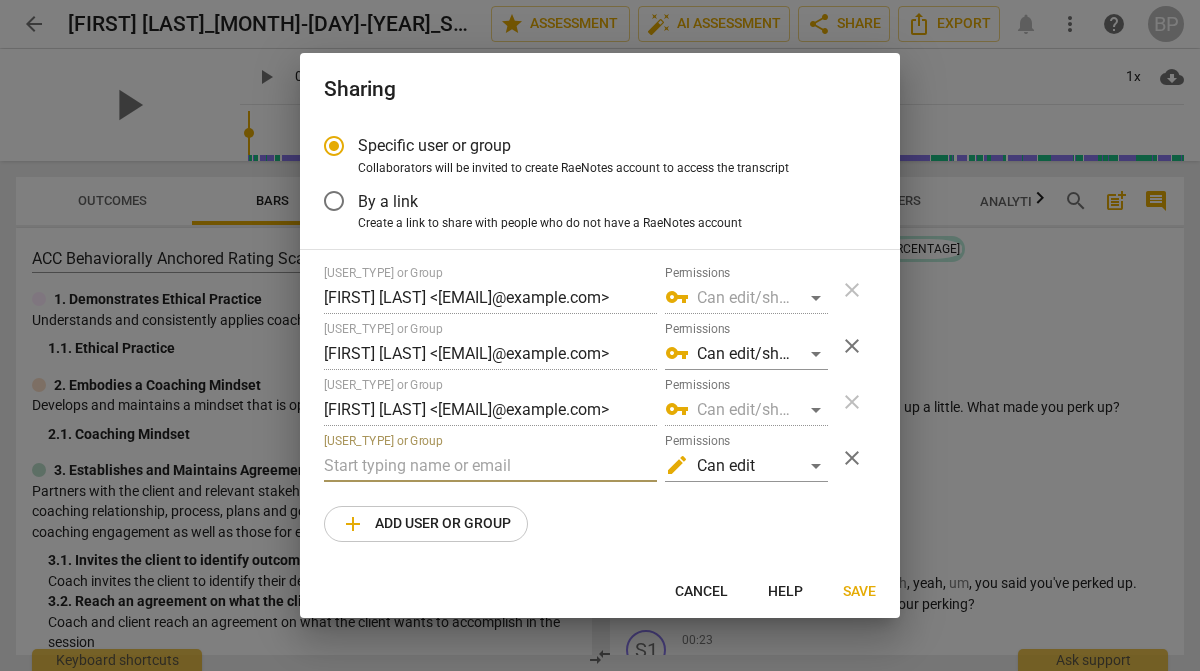 click at bounding box center (490, 466) 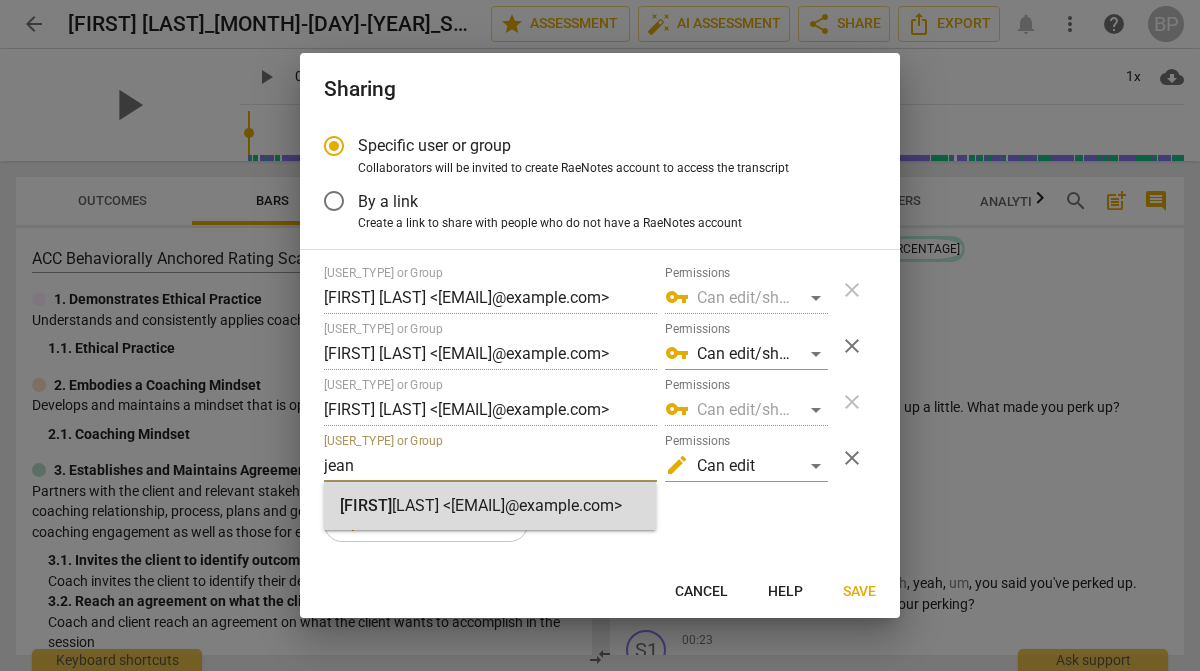 type on "jean" 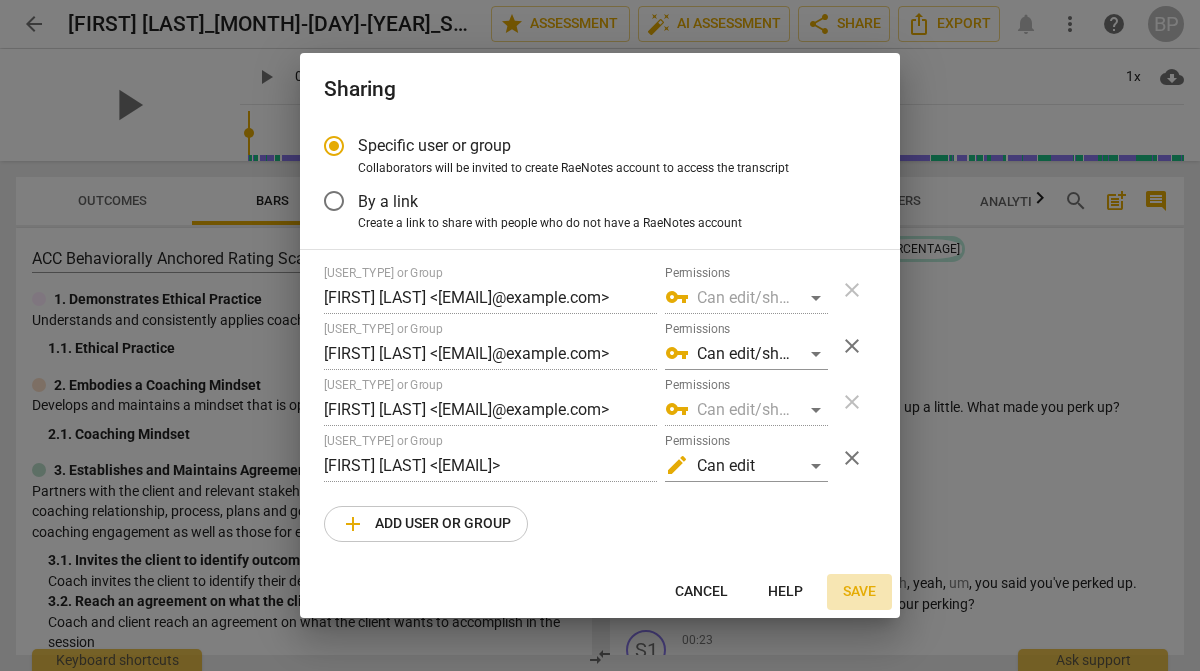 click on "Save" at bounding box center [859, 592] 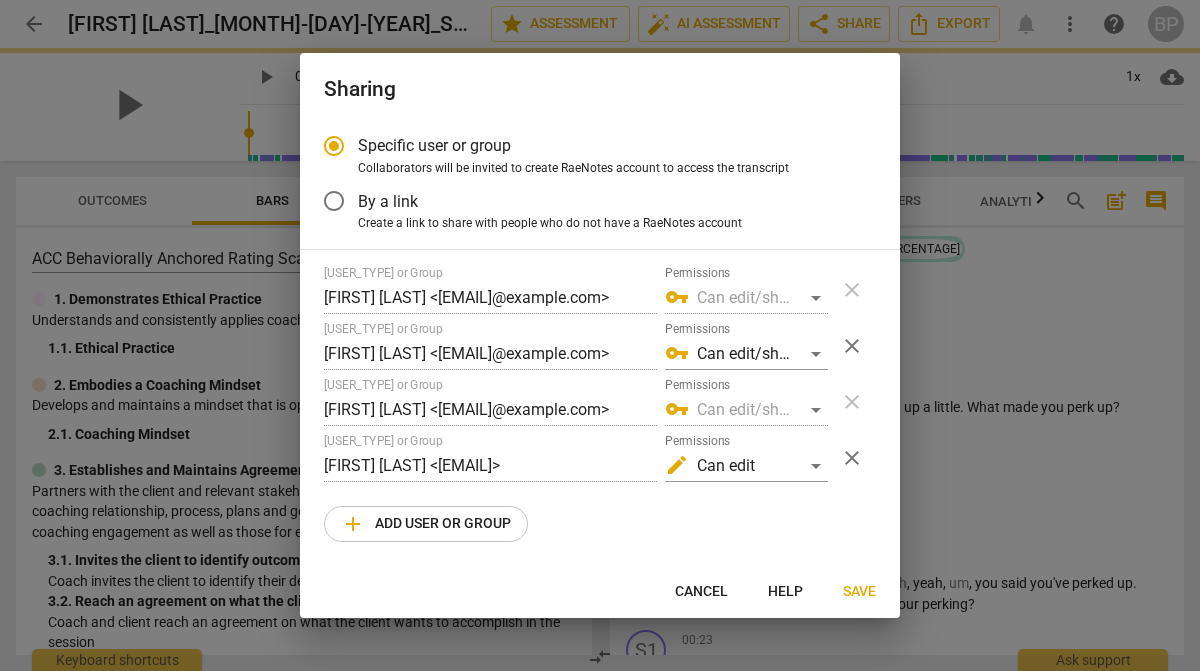 radio on "false" 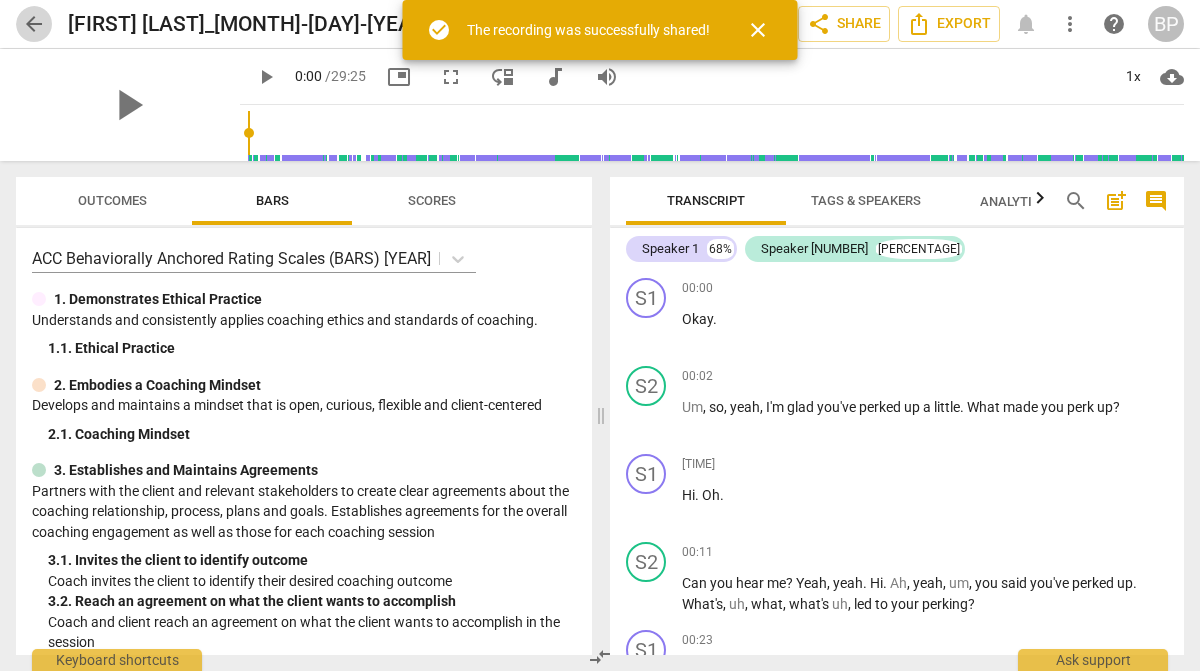 click on "arrow_back" at bounding box center [34, 24] 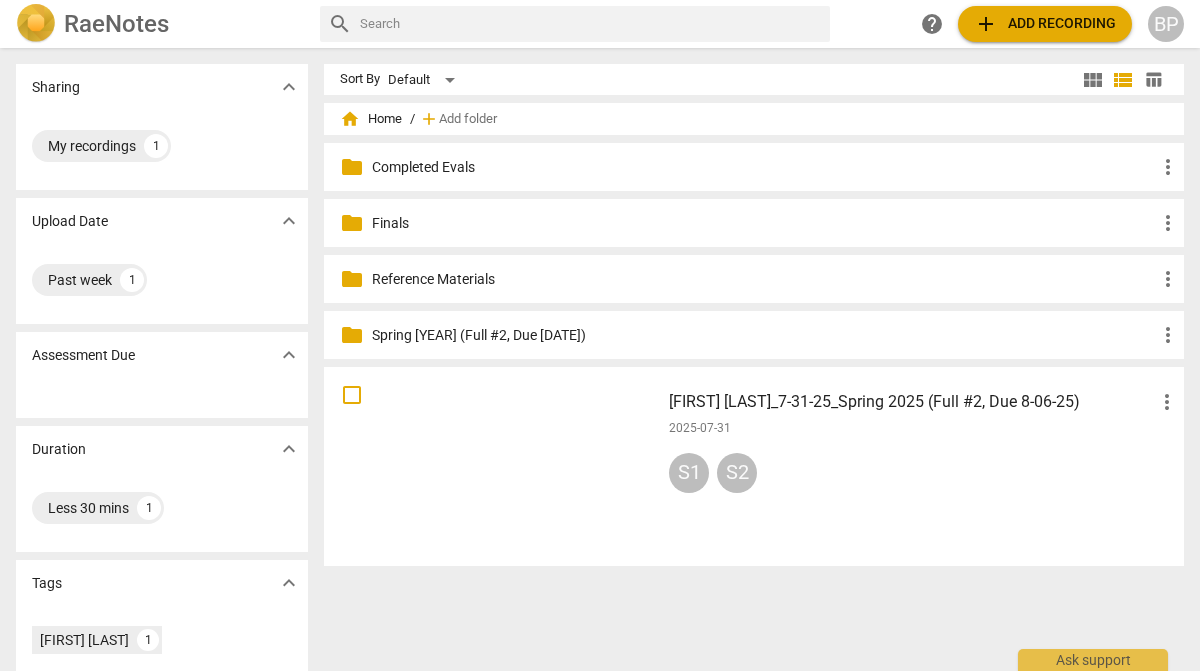 click at bounding box center [492, 466] 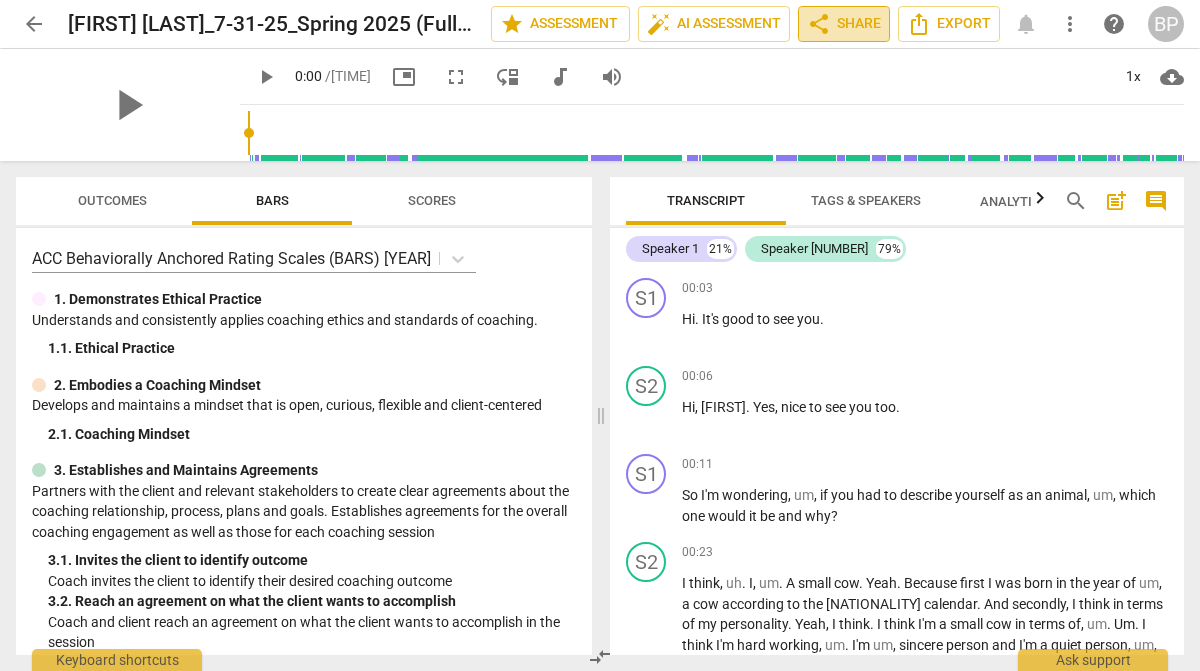 click on "share    Share" at bounding box center [844, 24] 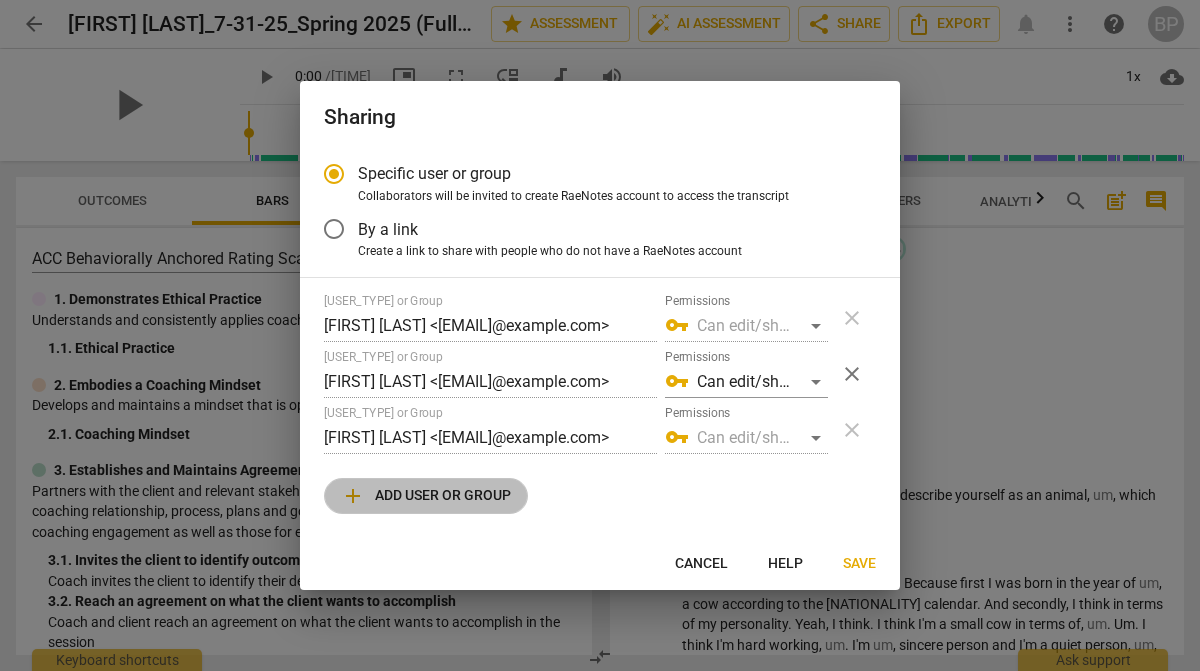 click on "add Add user or group" at bounding box center [426, 496] 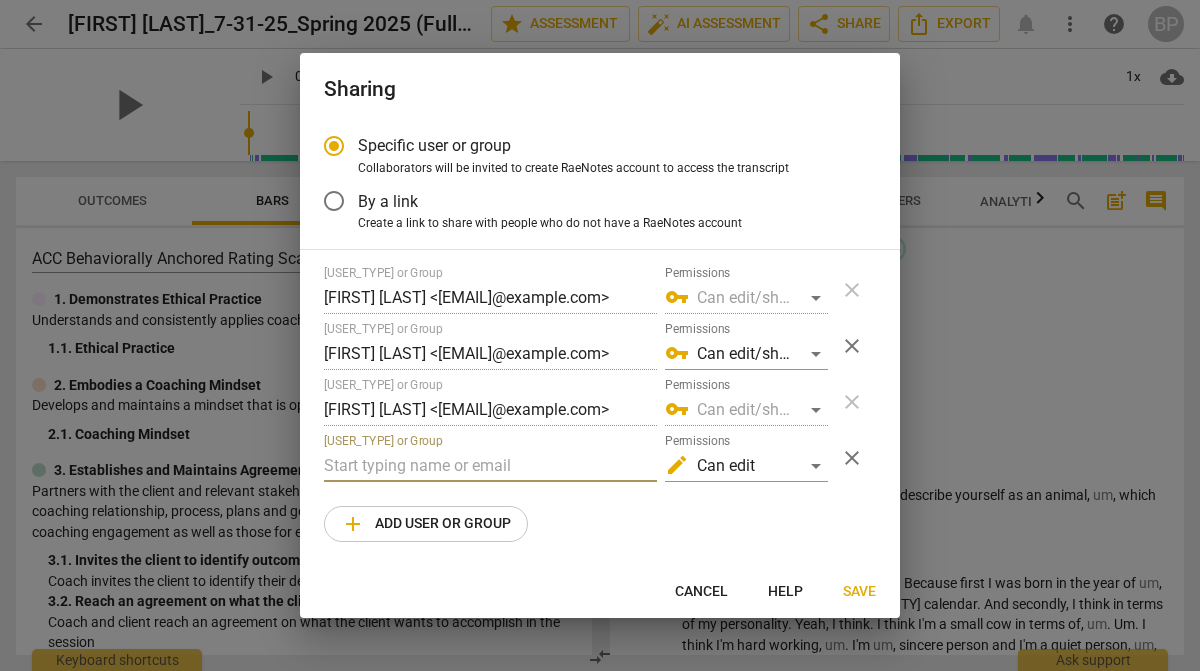 click at bounding box center [490, 466] 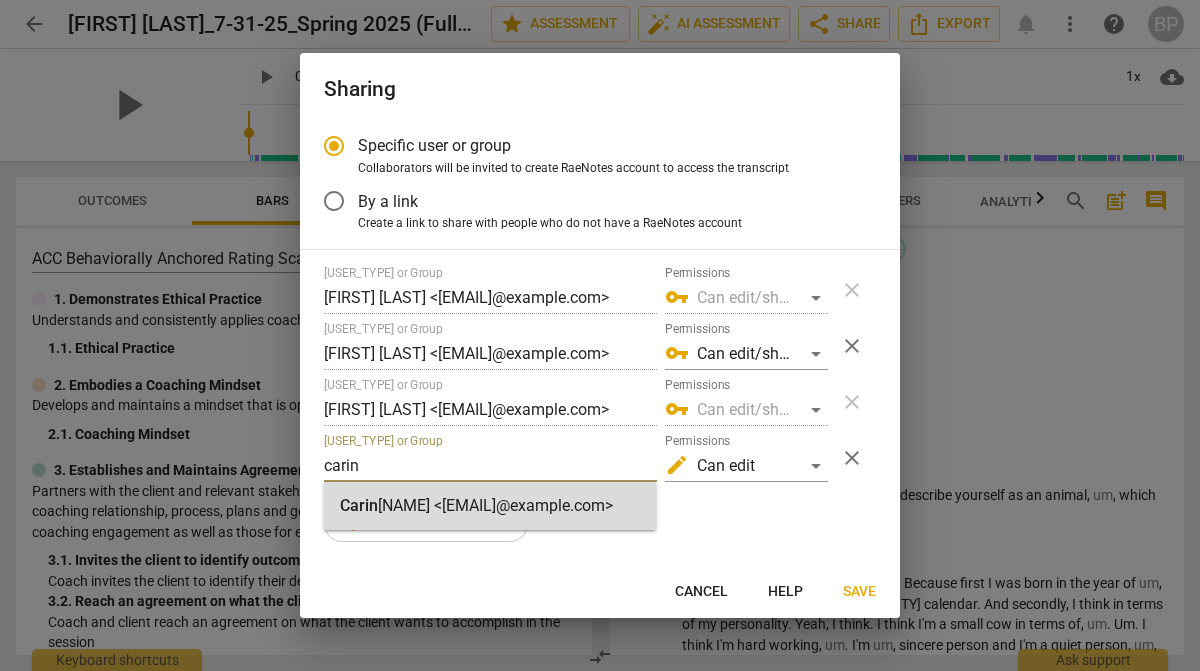 type on "carin" 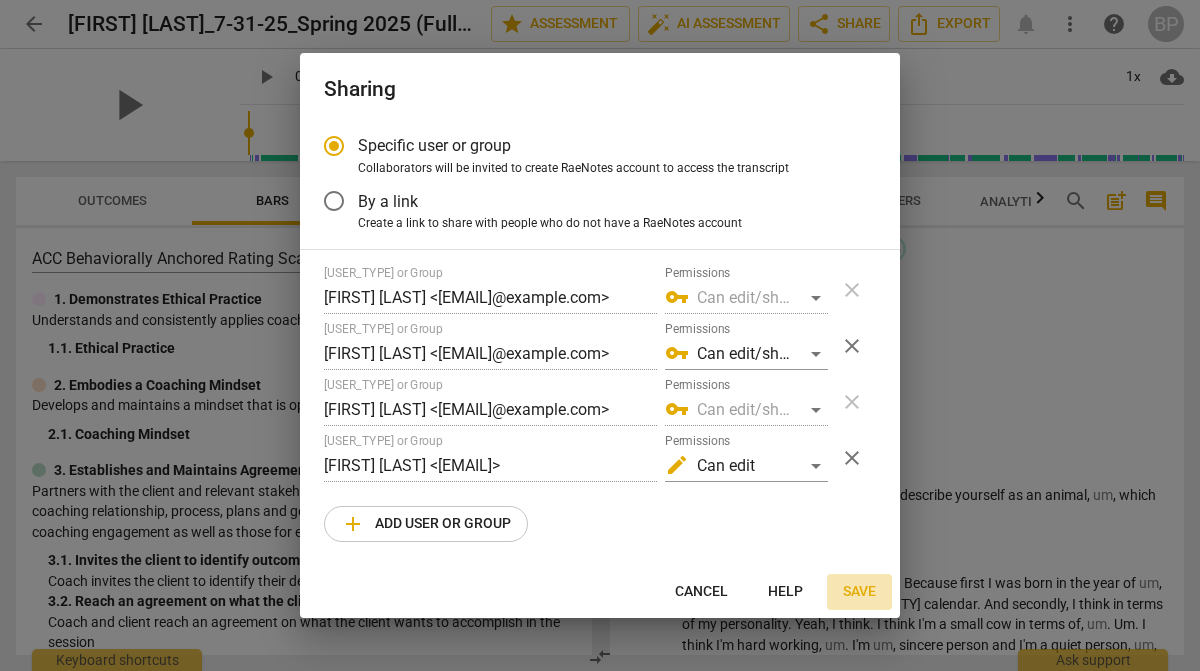 click on "Save" at bounding box center (859, 592) 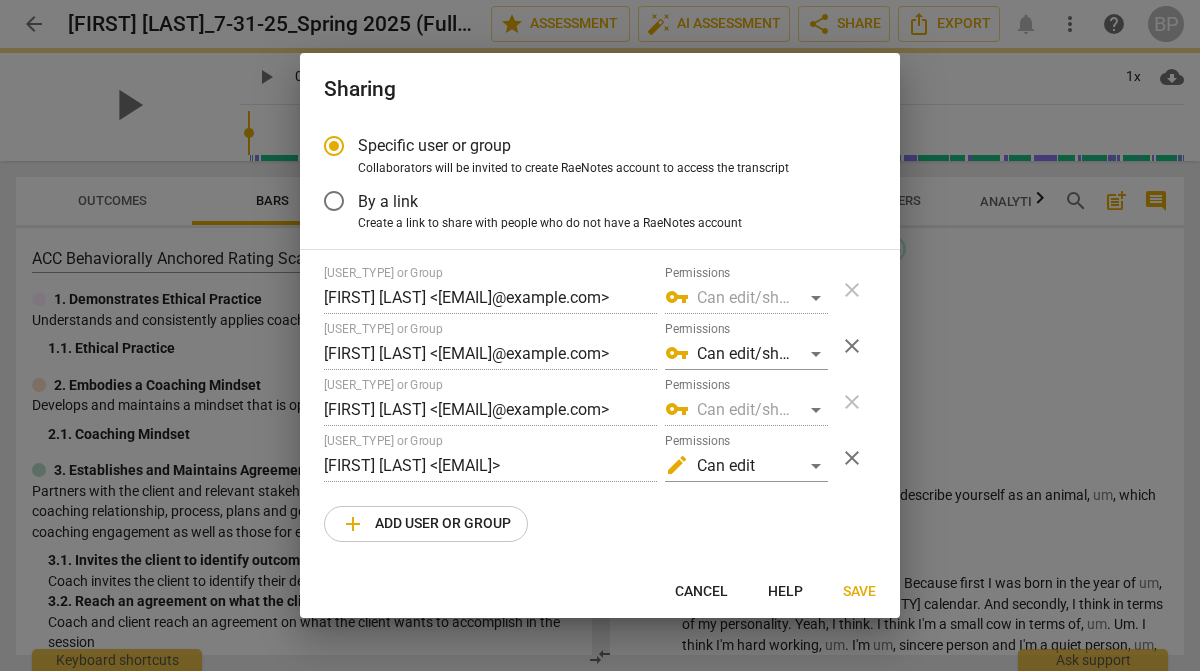 radio on "false" 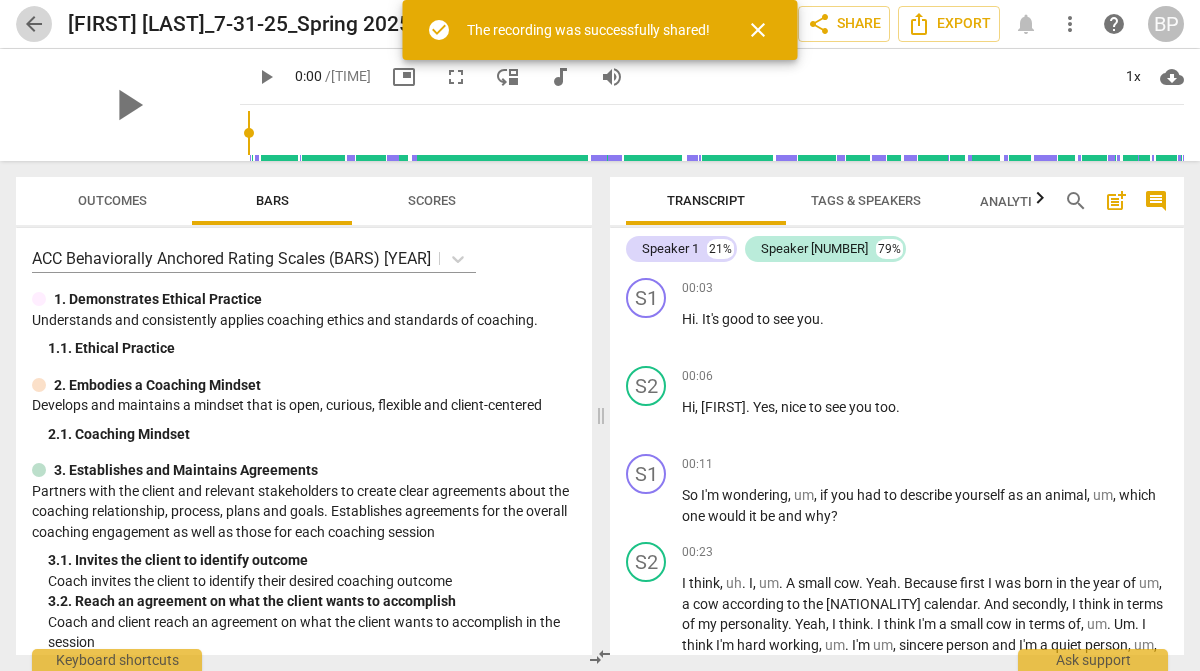 click on "arrow_back" at bounding box center [34, 24] 